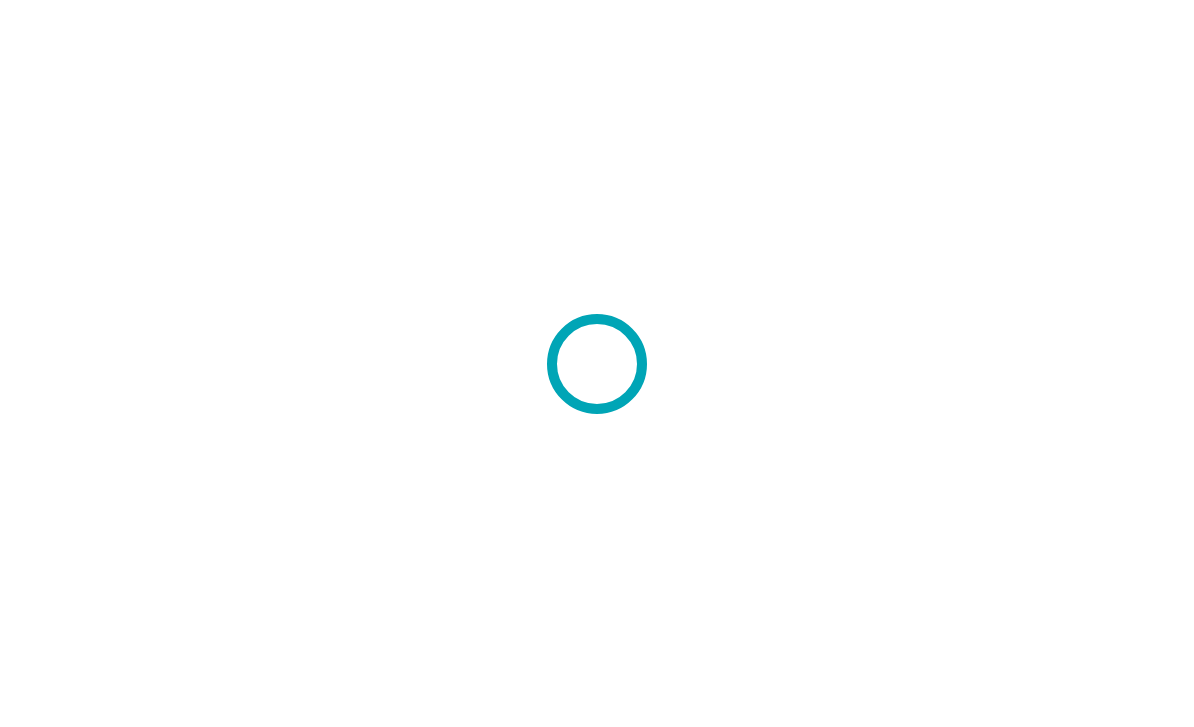 scroll, scrollTop: 0, scrollLeft: 0, axis: both 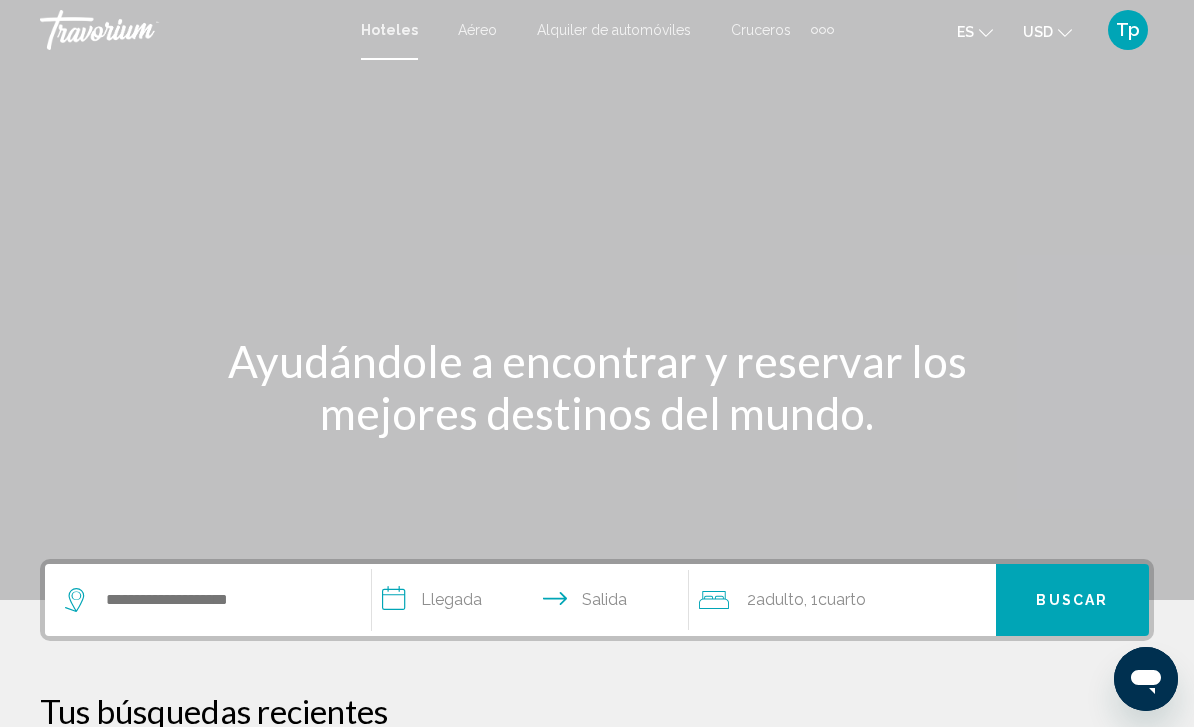 click on "USD
USD ($) MXN (Mex$) CAD (Can$) GBP (£) EUR (€) AUD (A$) NZD (NZ$) CNY (CN¥)" at bounding box center [1047, 31] 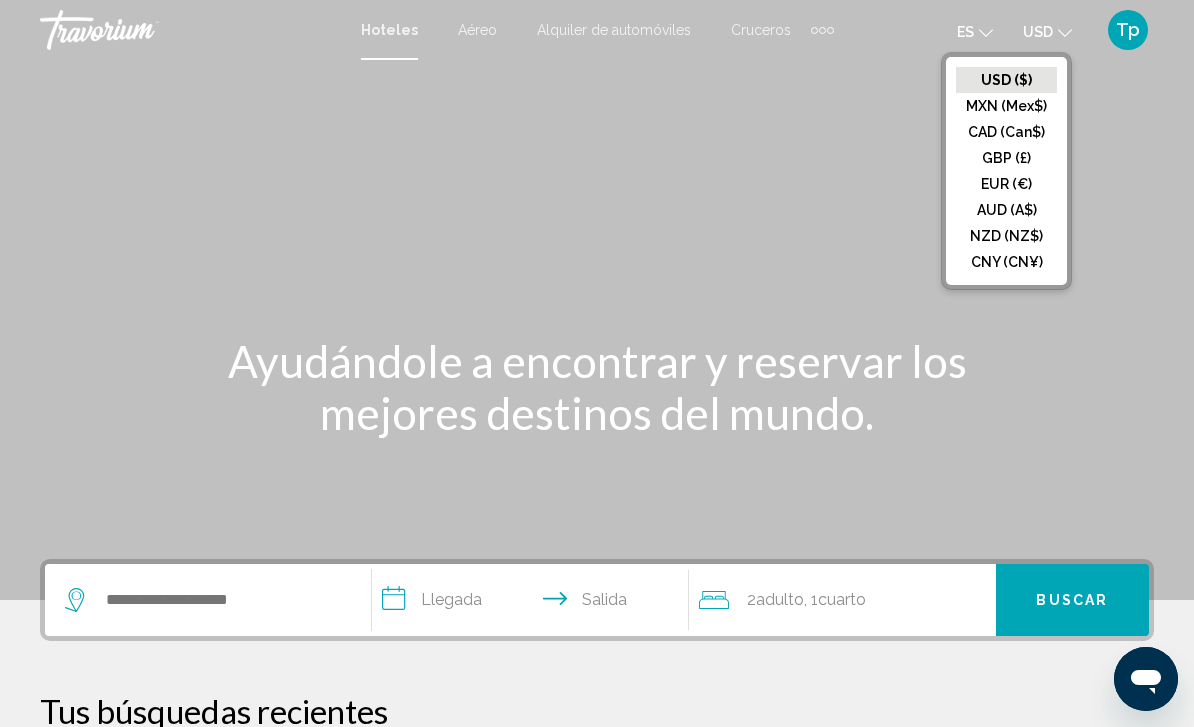 click on "GBP (£)" at bounding box center (1006, 80) 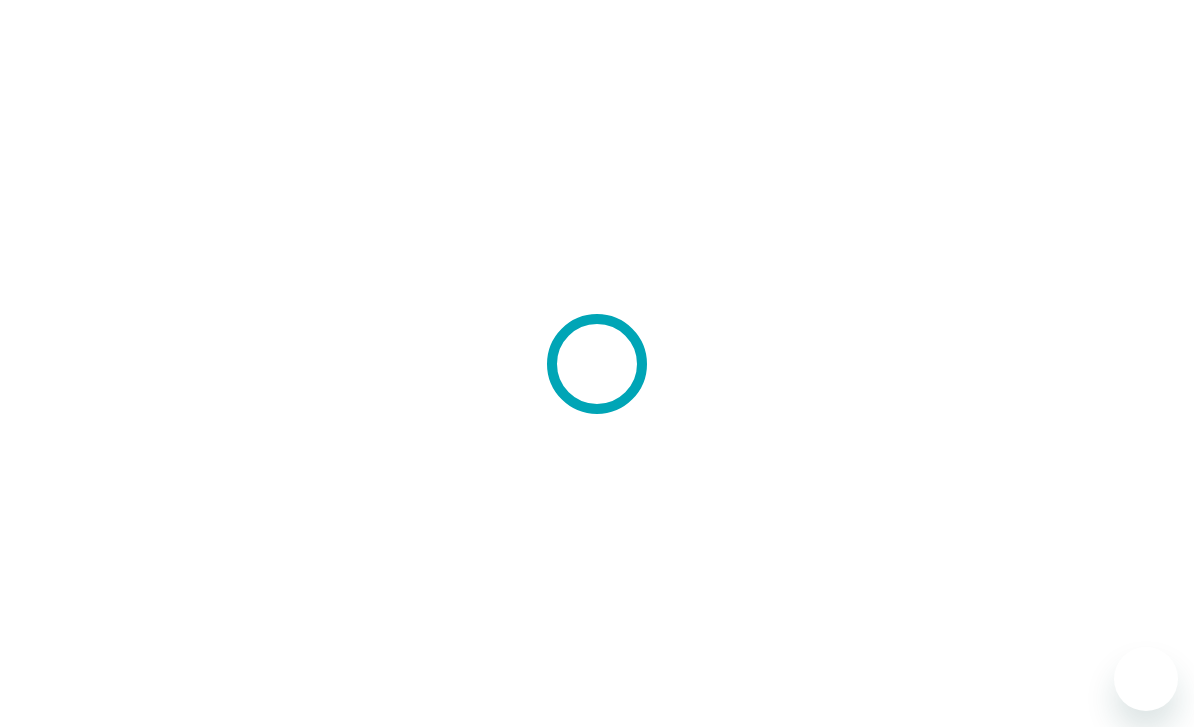 scroll, scrollTop: 0, scrollLeft: 0, axis: both 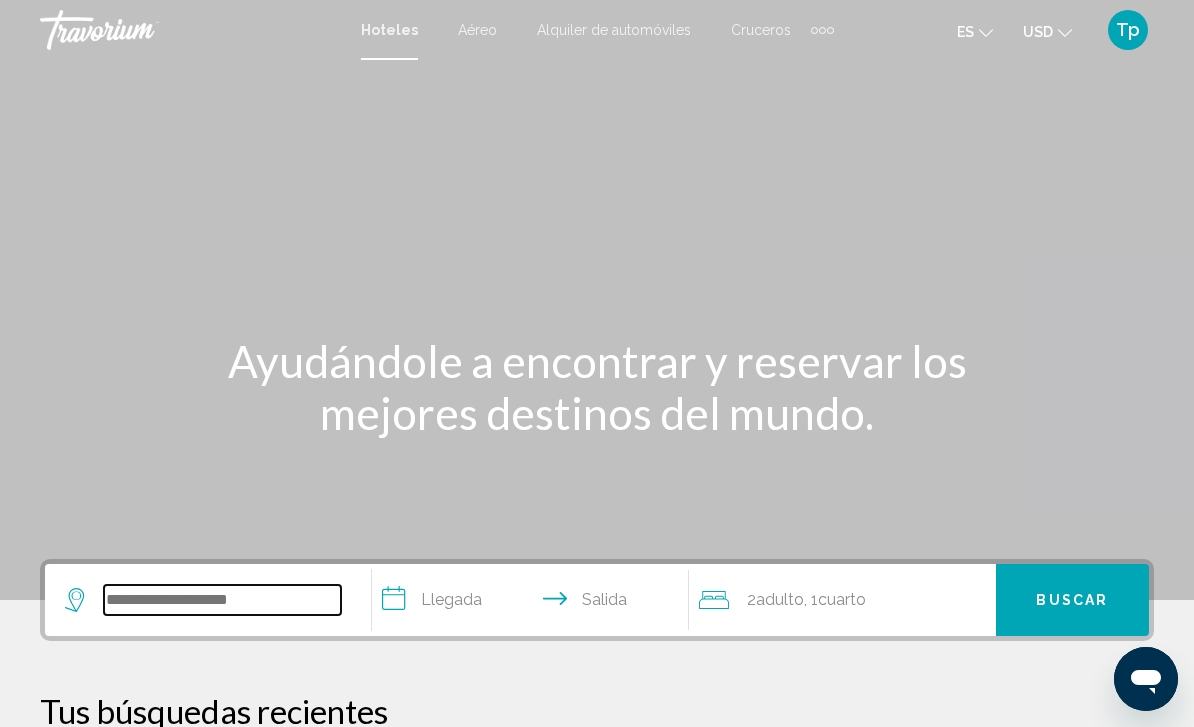 click at bounding box center (222, 600) 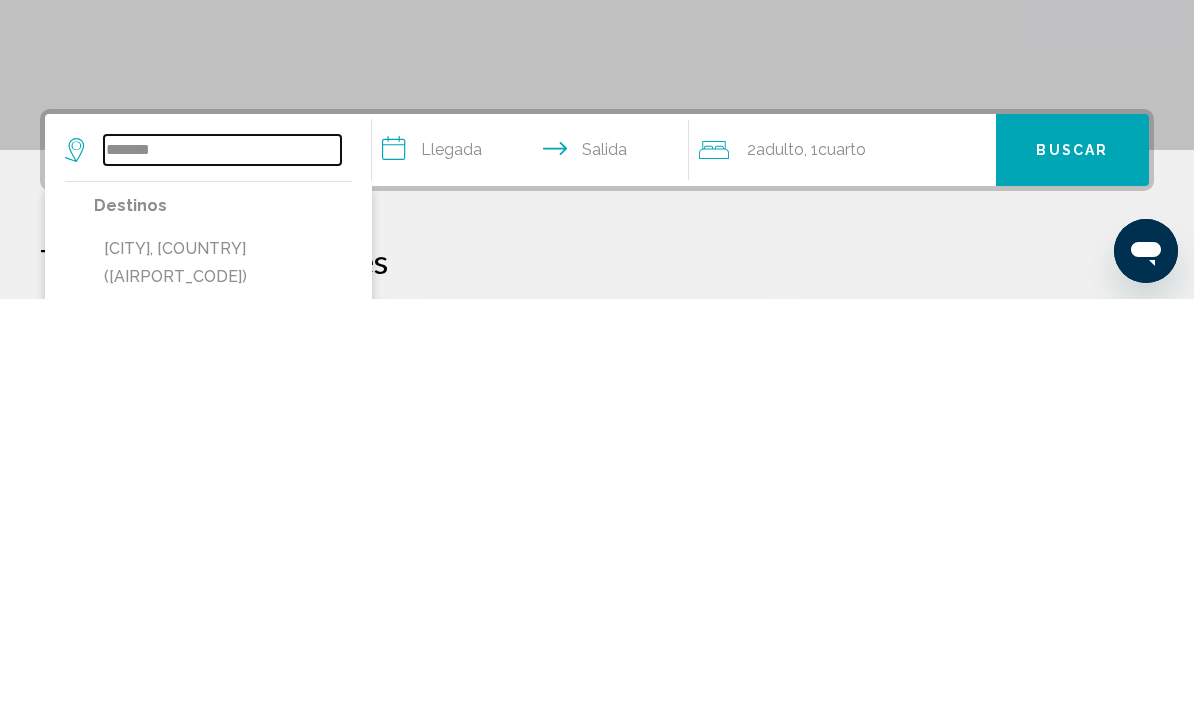 type on "******" 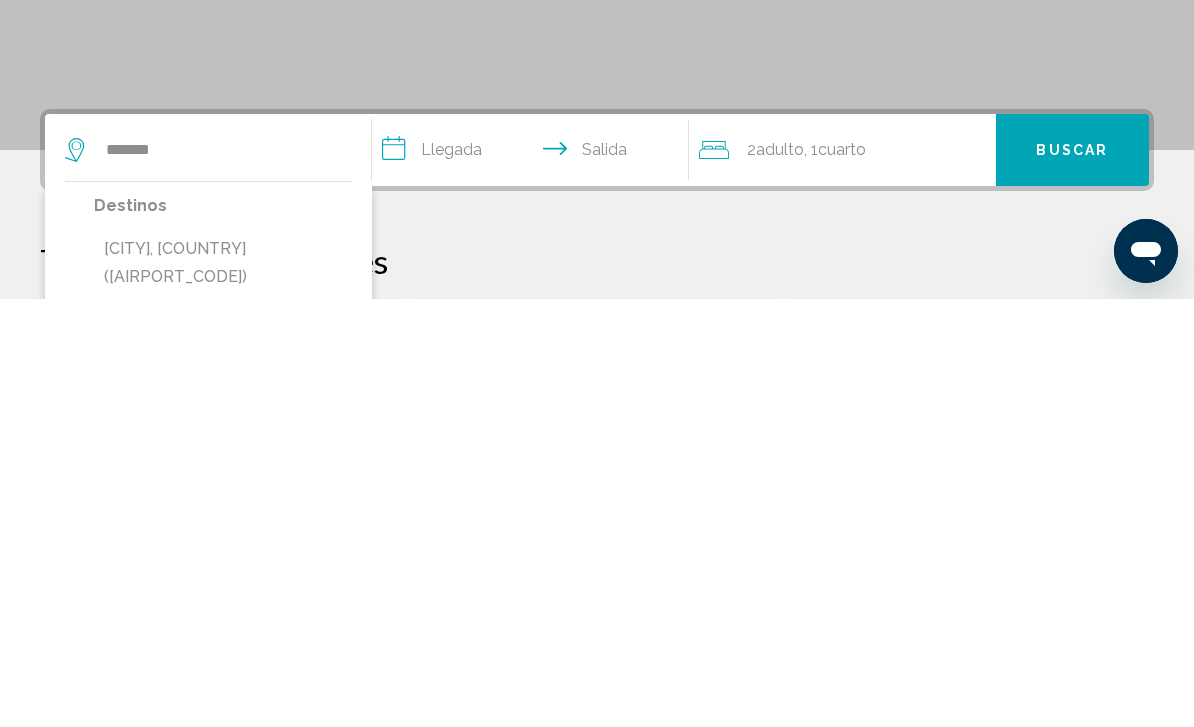 click on "[CITY], [COUNTRY] ([AIRPORT_CODE])" at bounding box center (223, 691) 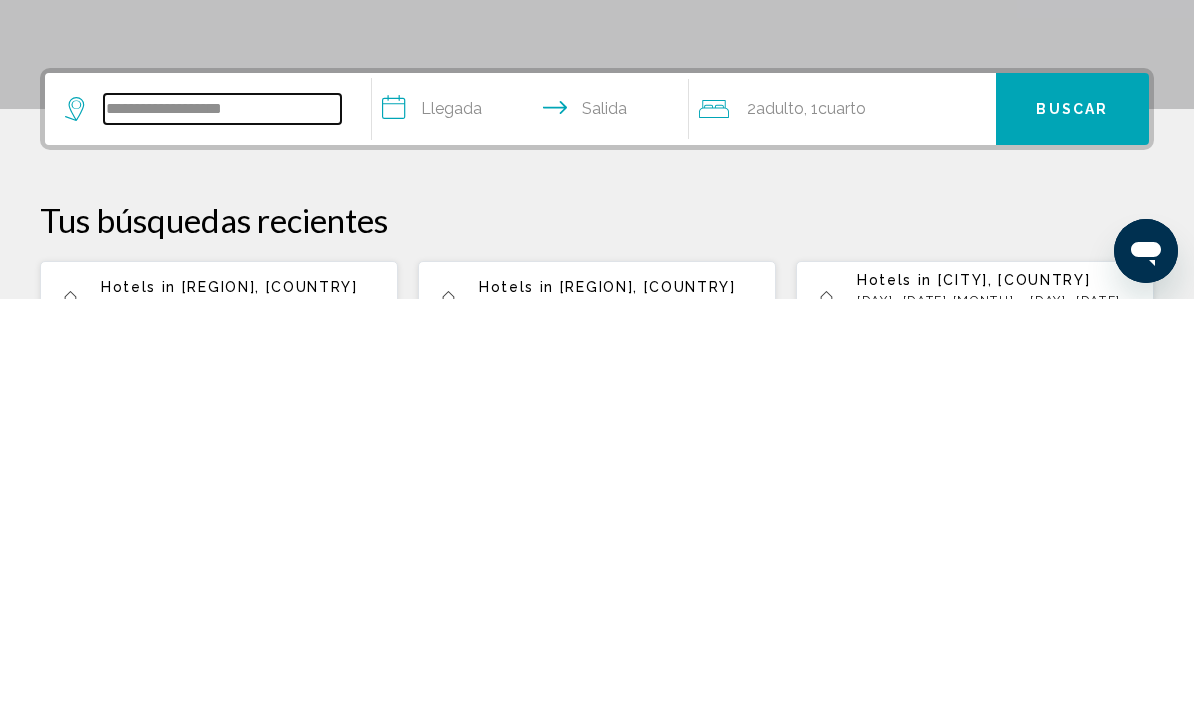 scroll, scrollTop: 66, scrollLeft: 0, axis: vertical 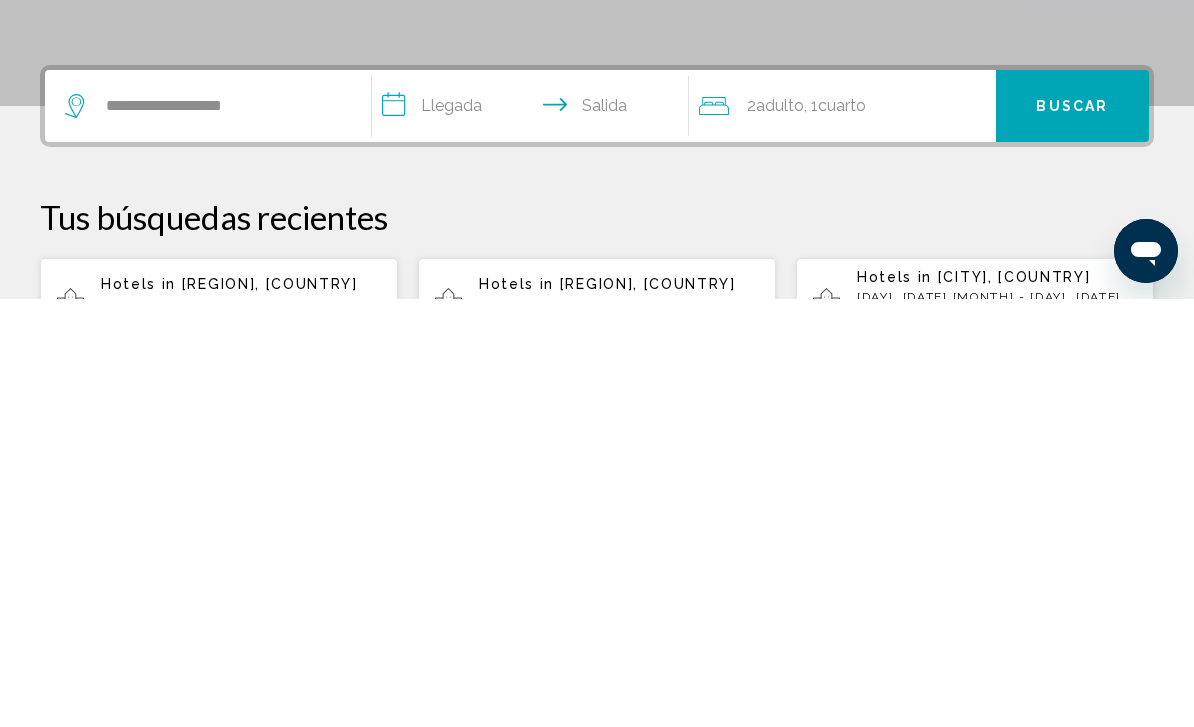 click on "**********" at bounding box center [534, 537] 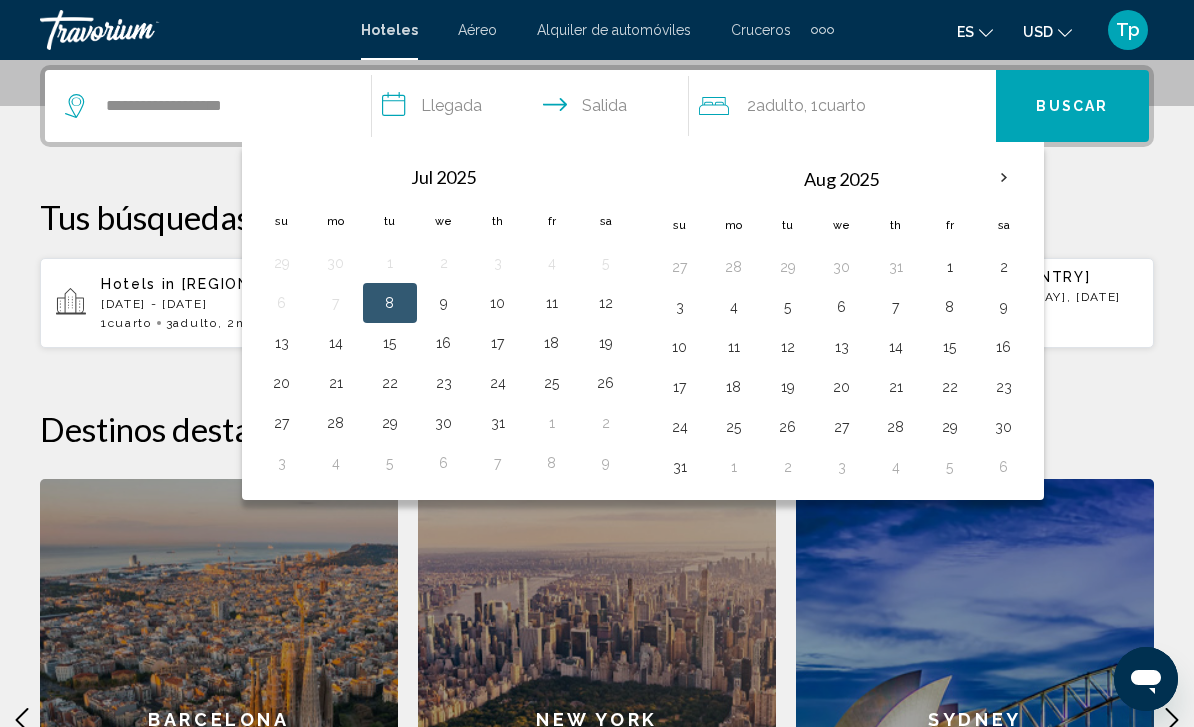 click at bounding box center (1004, 178) 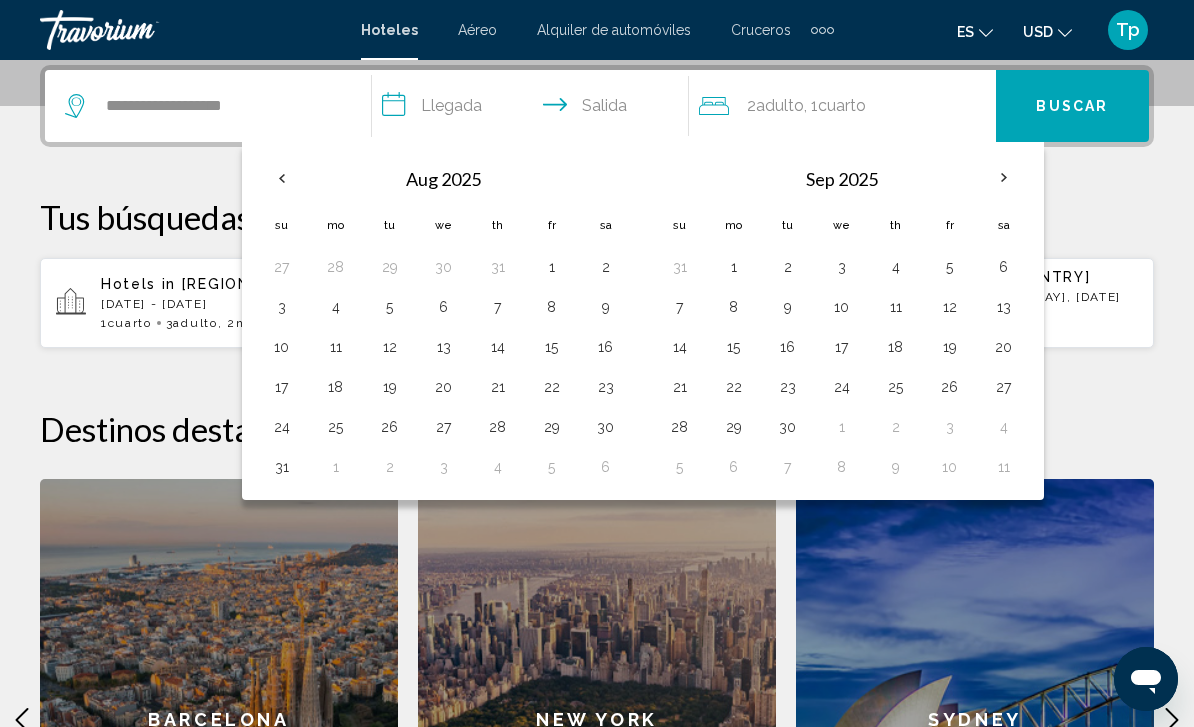 click at bounding box center (1004, 178) 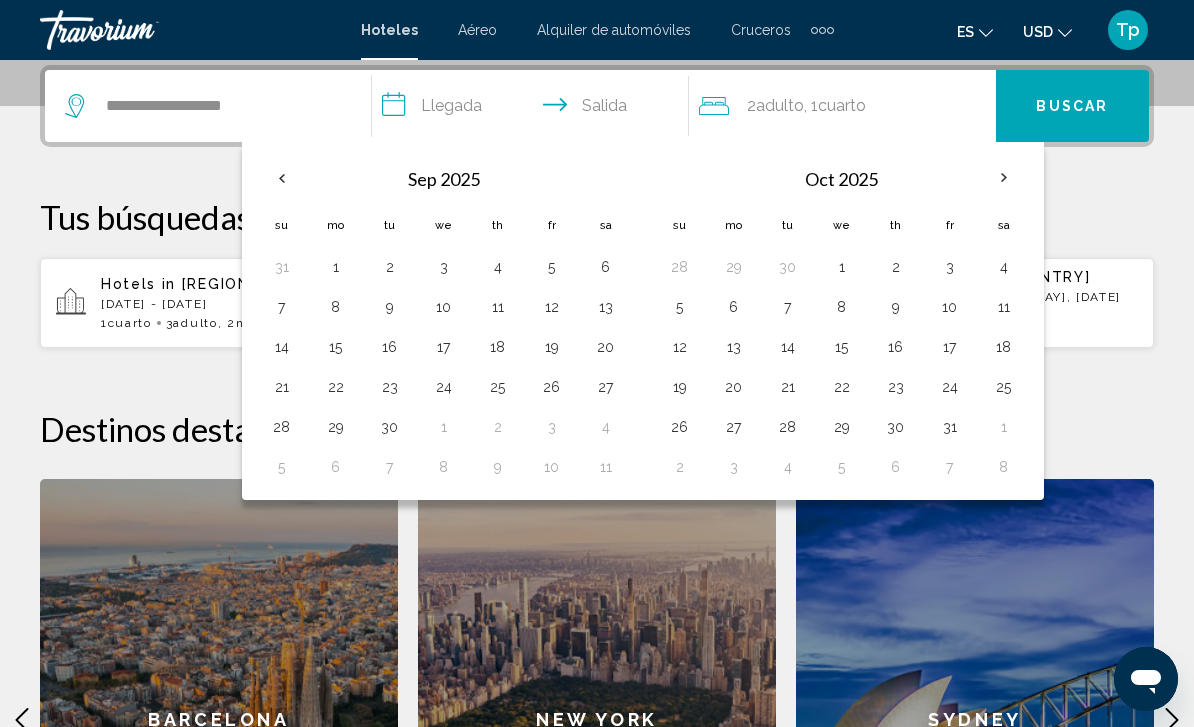 click at bounding box center [1004, 178] 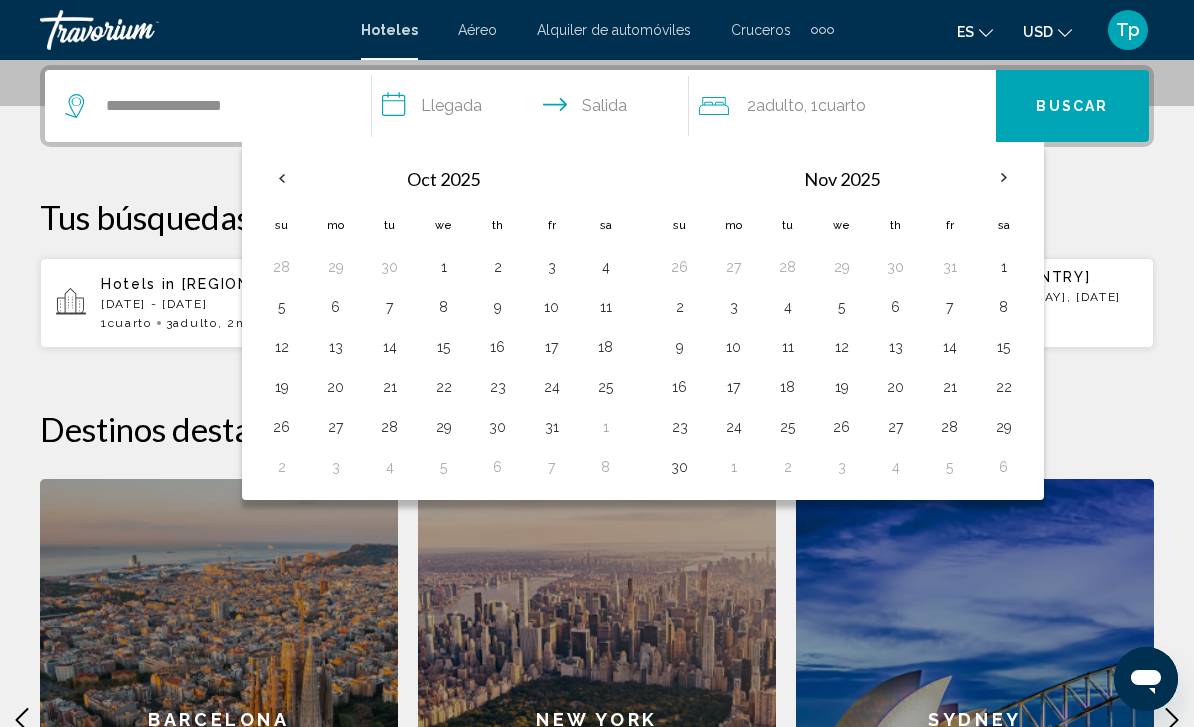 click at bounding box center [1004, 178] 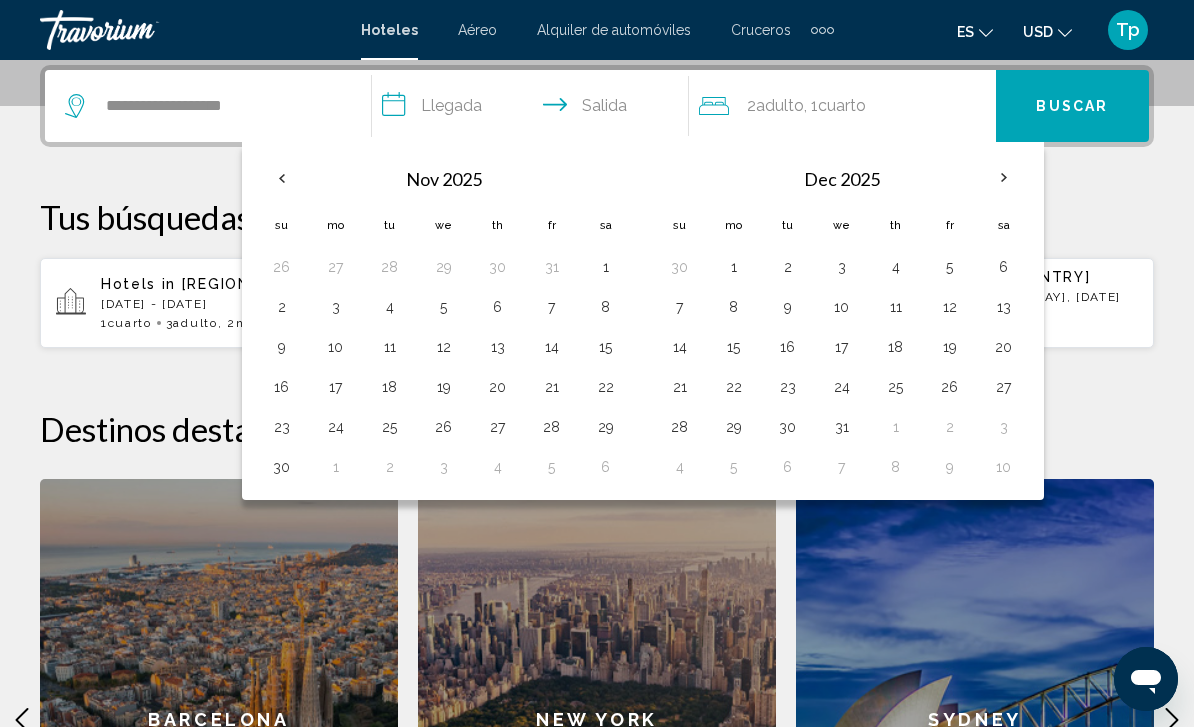 click on "22" at bounding box center (734, 387) 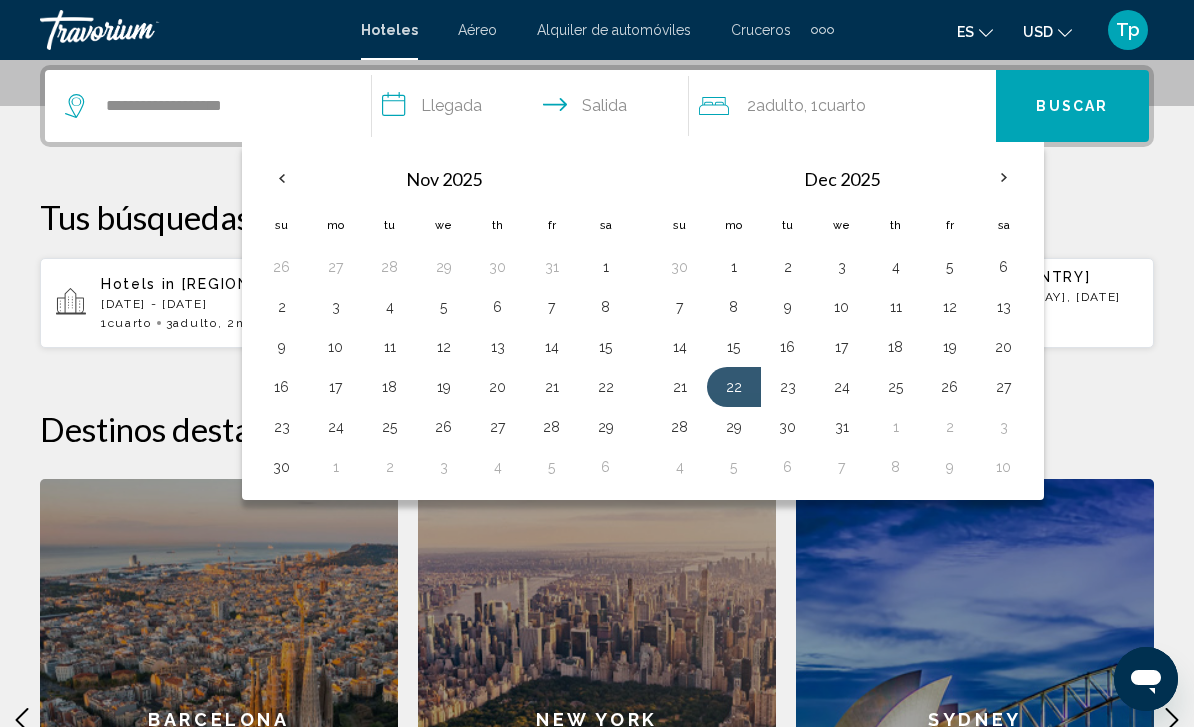 click on "29" at bounding box center [734, 427] 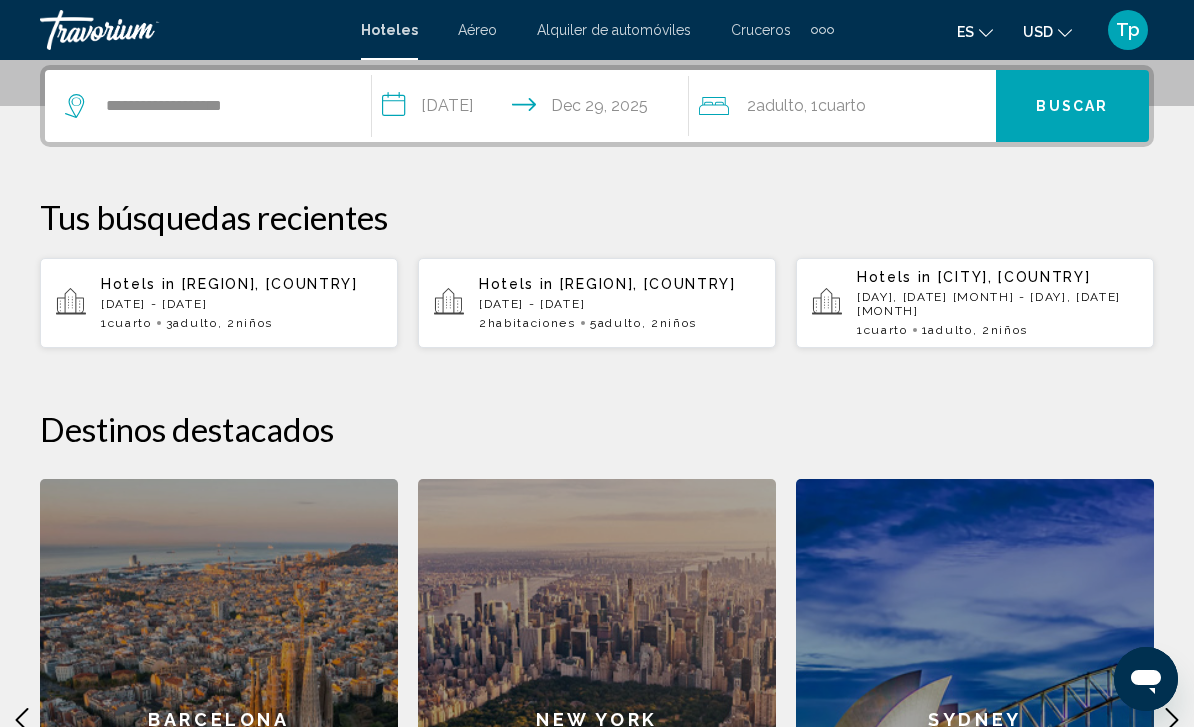click on "2  Adulto Adulto , 1  Cuarto habitaciones" at bounding box center [847, 106] 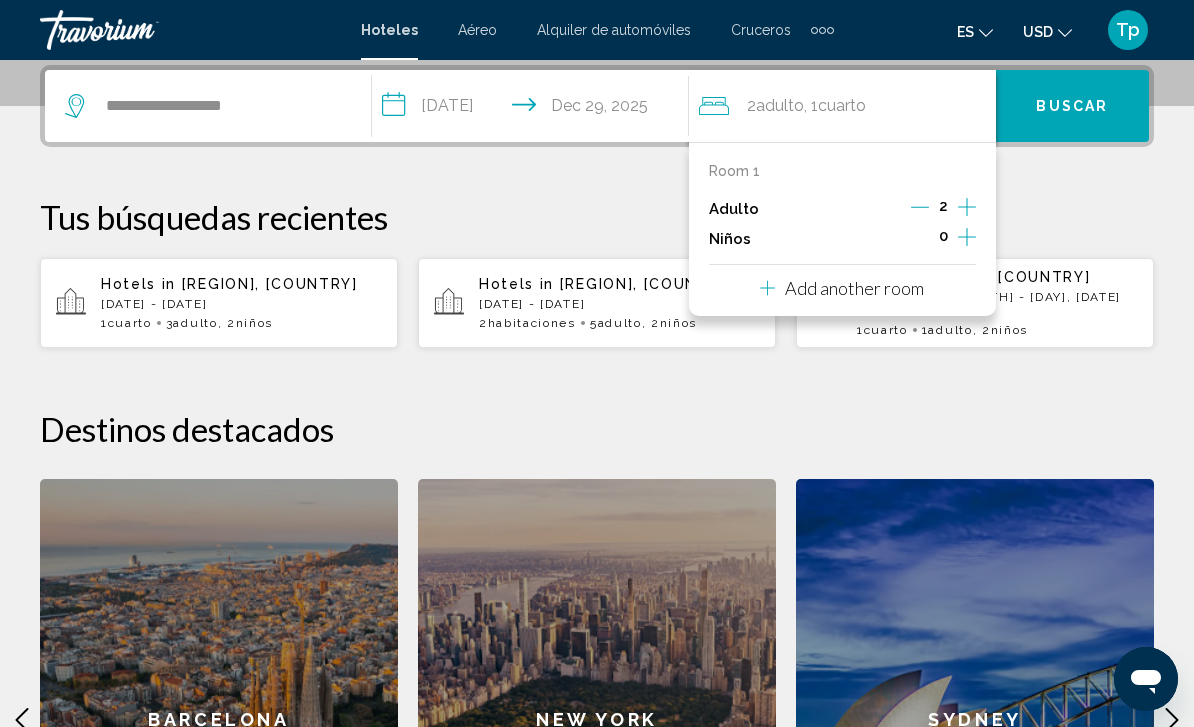 click at bounding box center [967, 237] 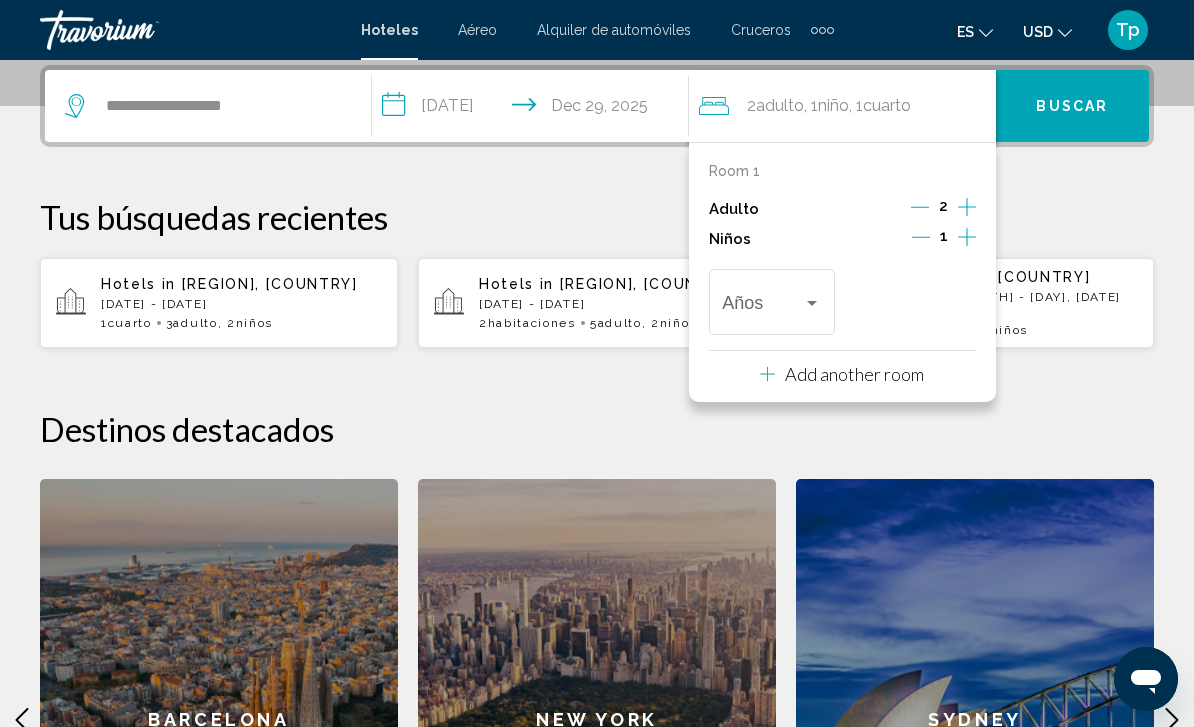 click at bounding box center [812, 303] 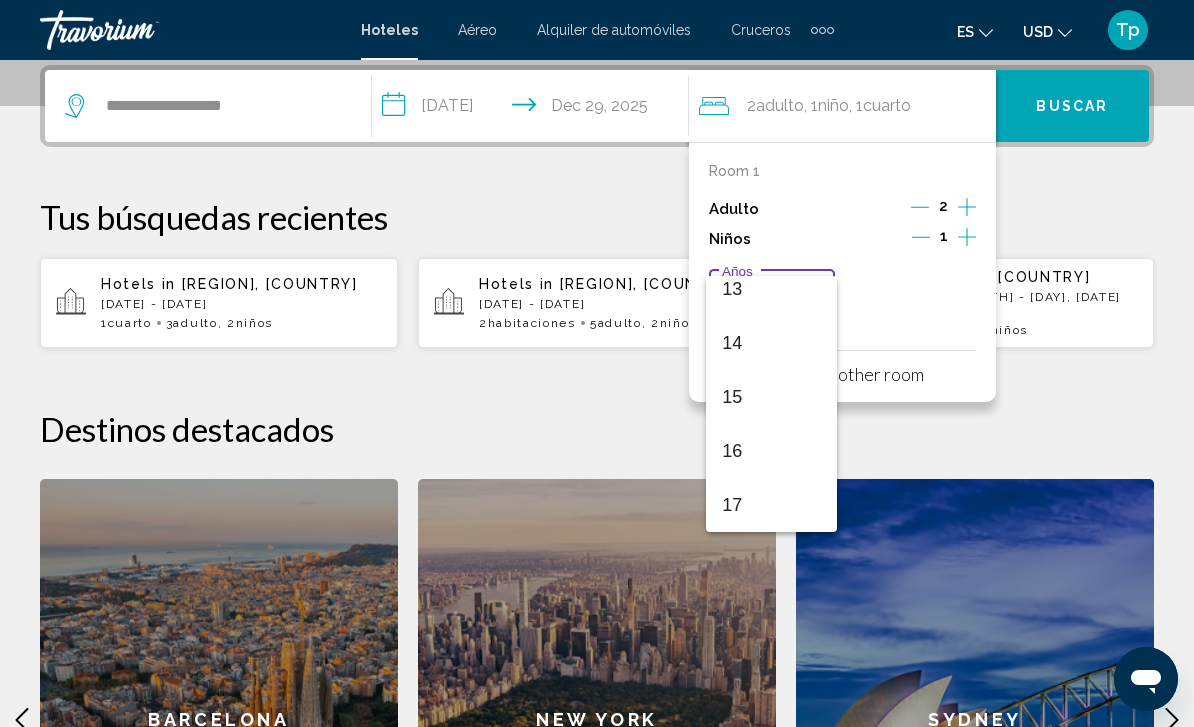 scroll, scrollTop: 716, scrollLeft: 0, axis: vertical 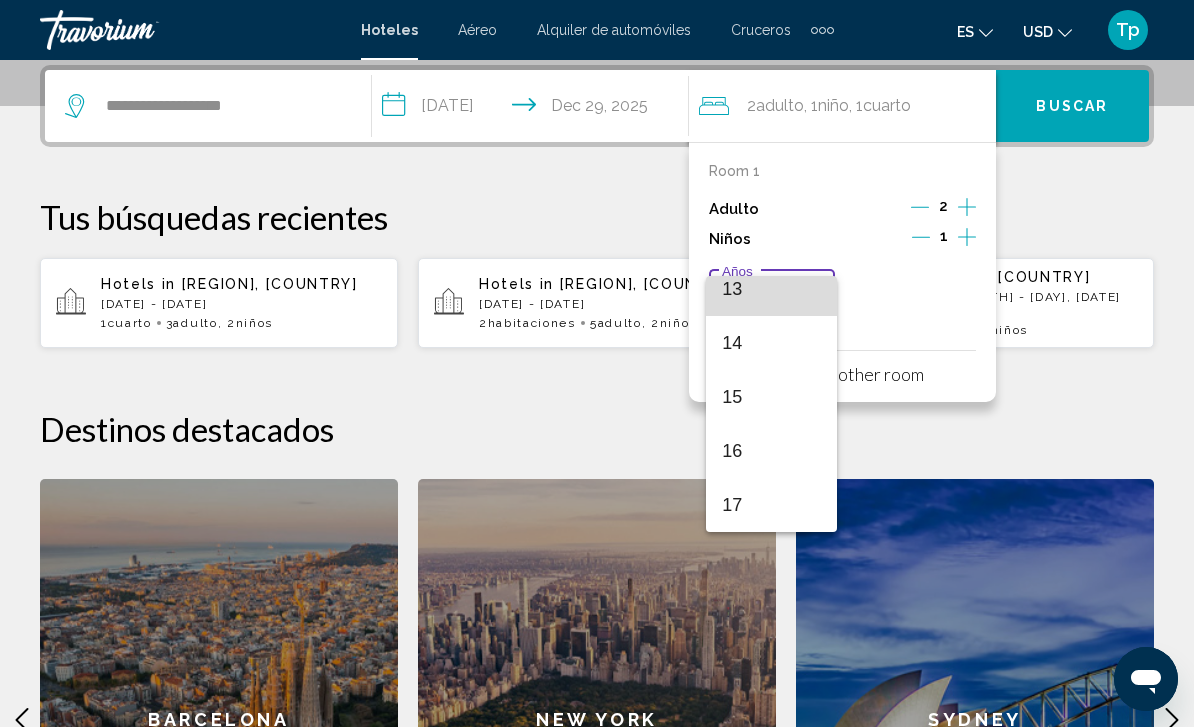 click on "13" at bounding box center (771, 289) 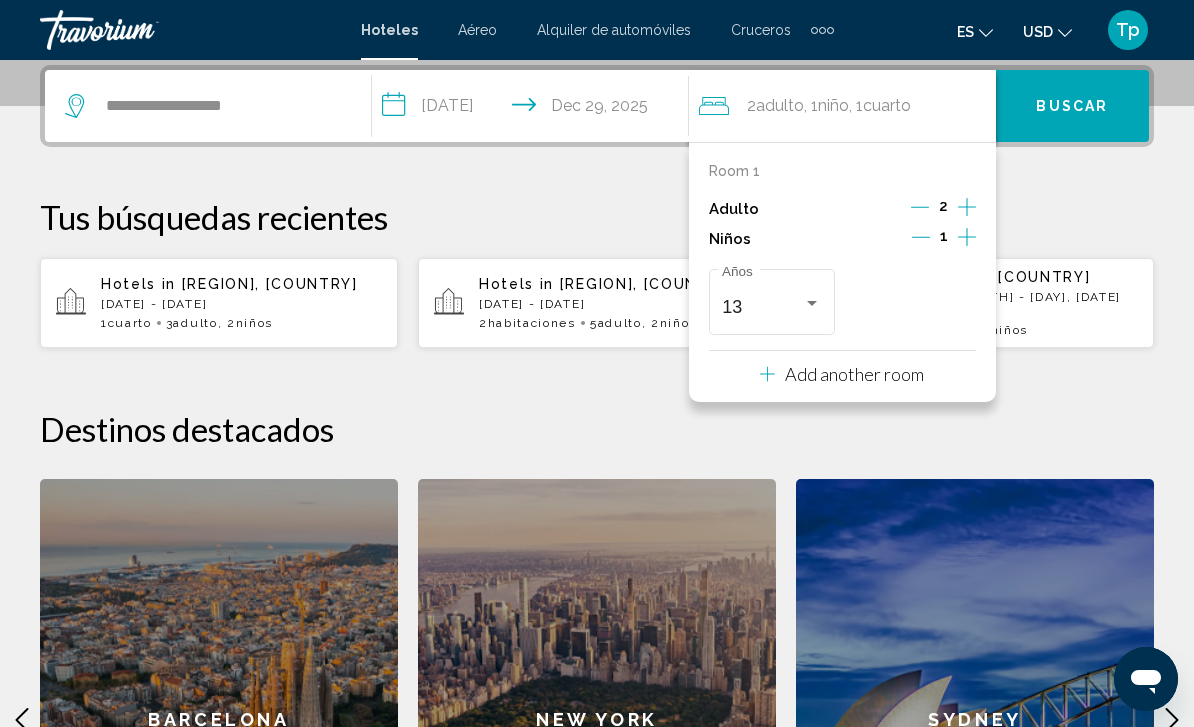 click on "Buscar" at bounding box center [1072, 107] 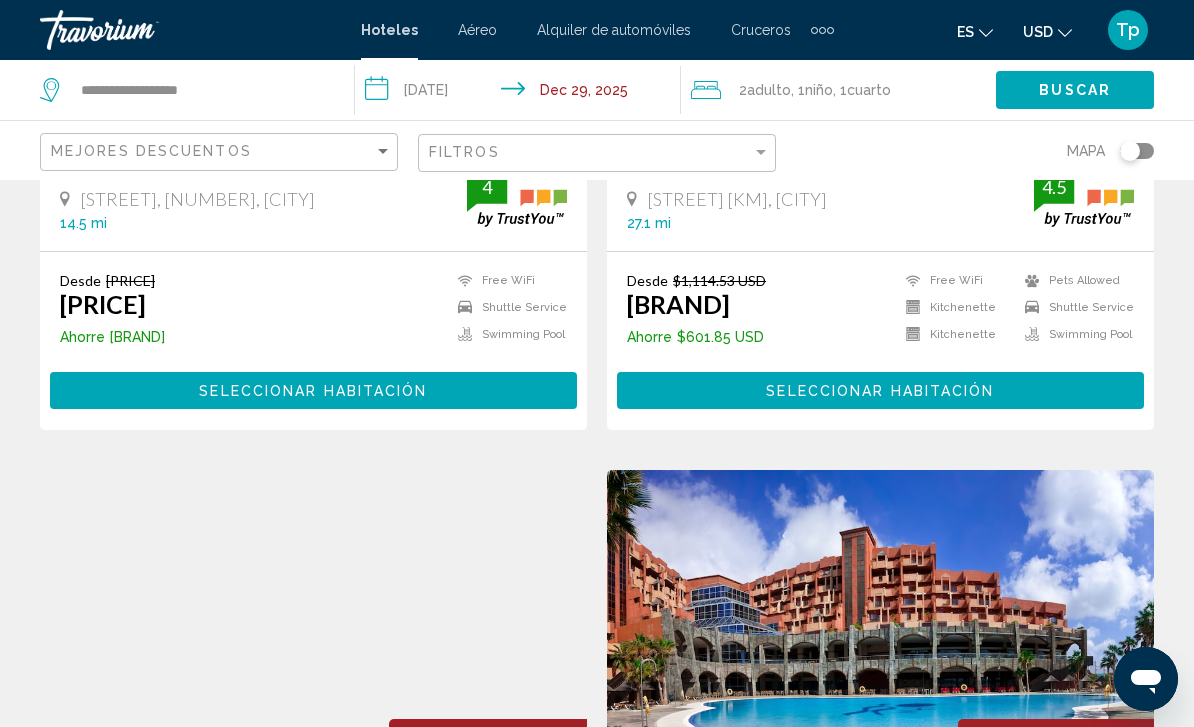 scroll, scrollTop: 0, scrollLeft: 0, axis: both 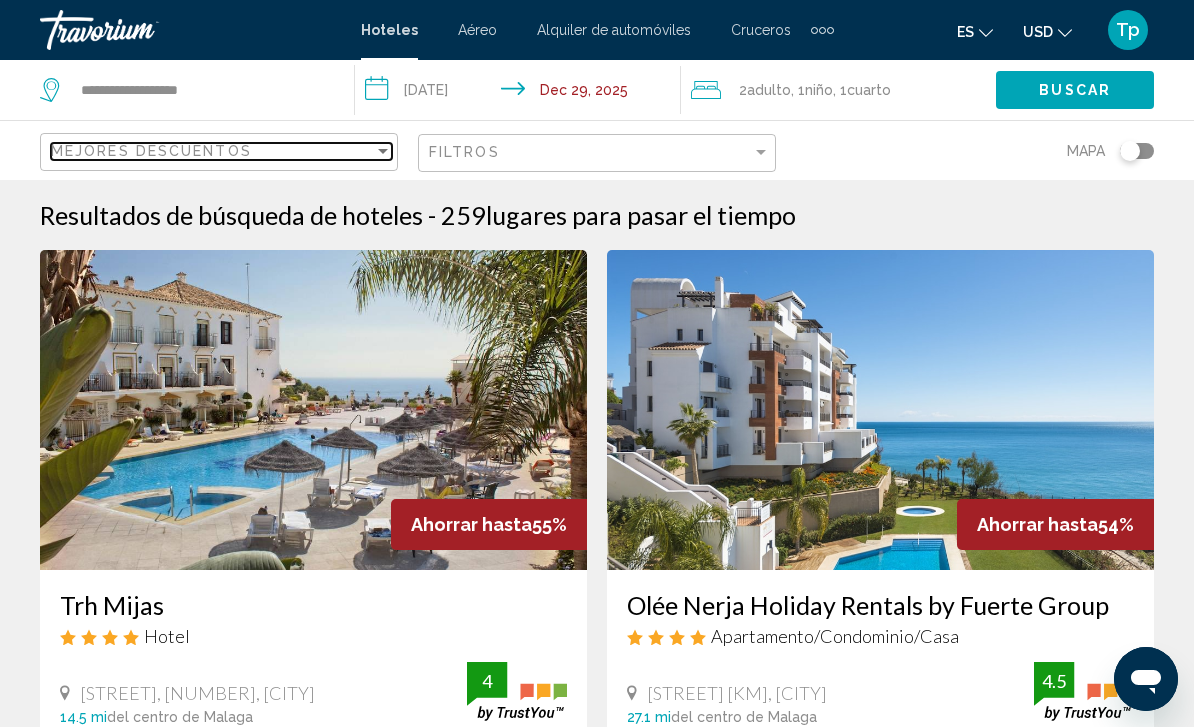 click on "Mejores descuentos" at bounding box center [212, 151] 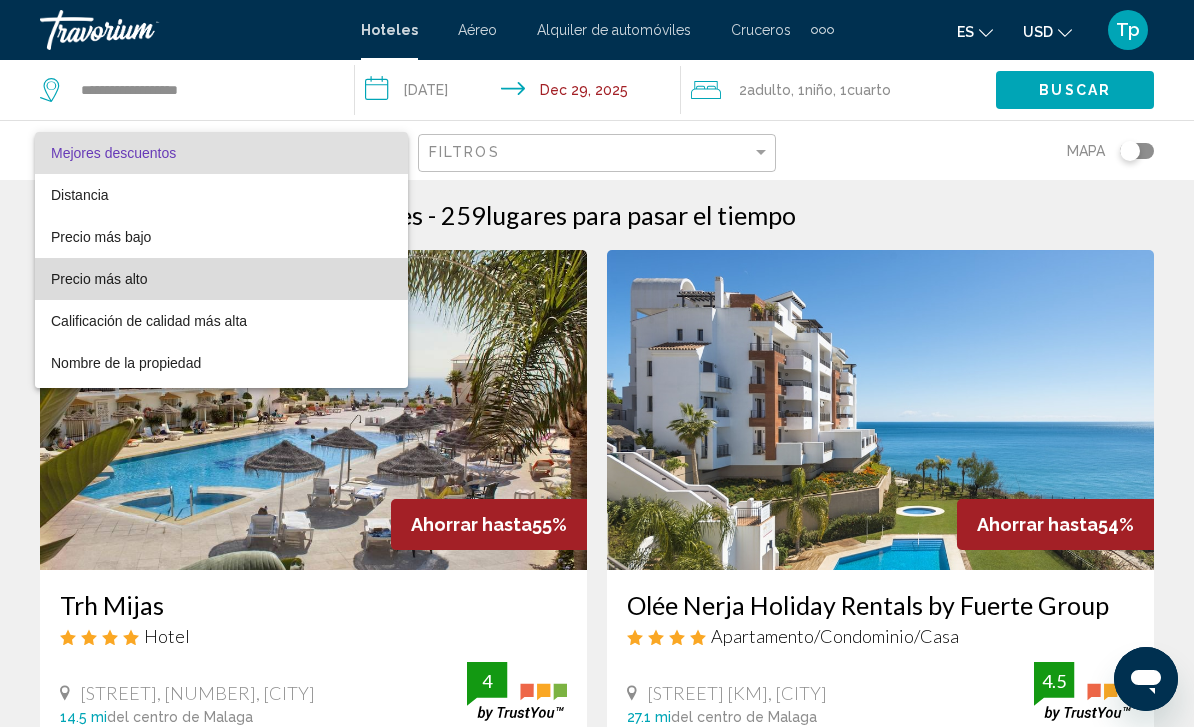 click on "Precio más alto" at bounding box center [99, 279] 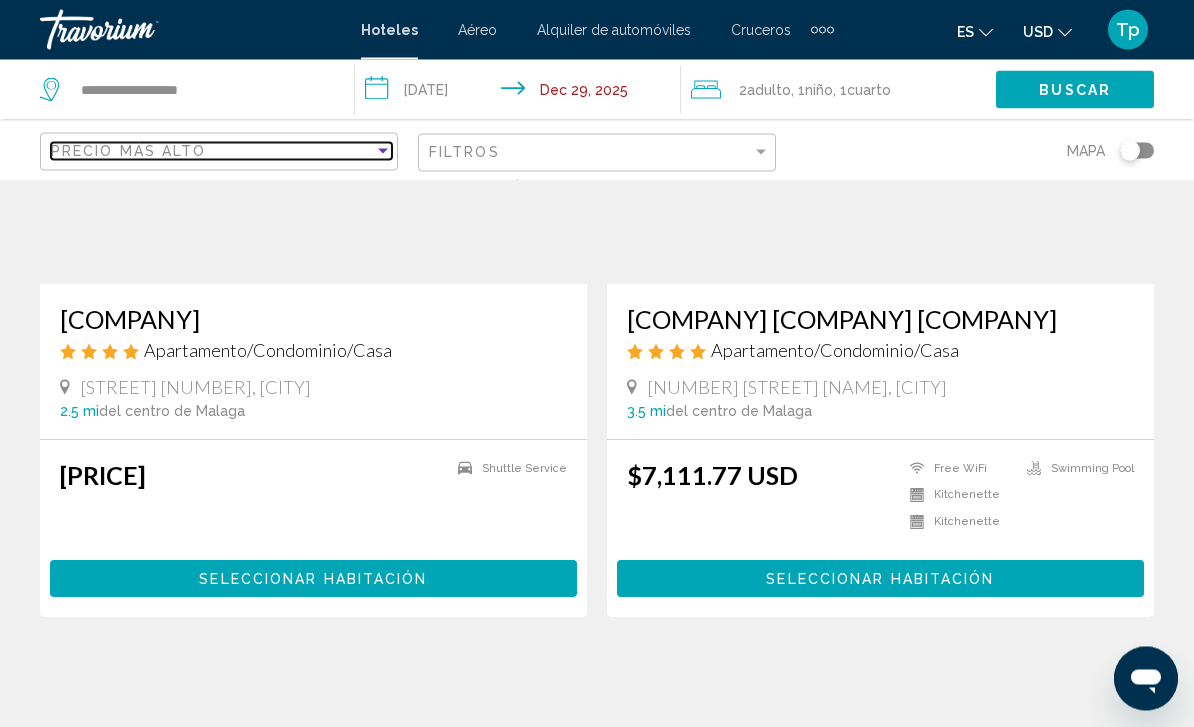 scroll, scrollTop: 0, scrollLeft: 0, axis: both 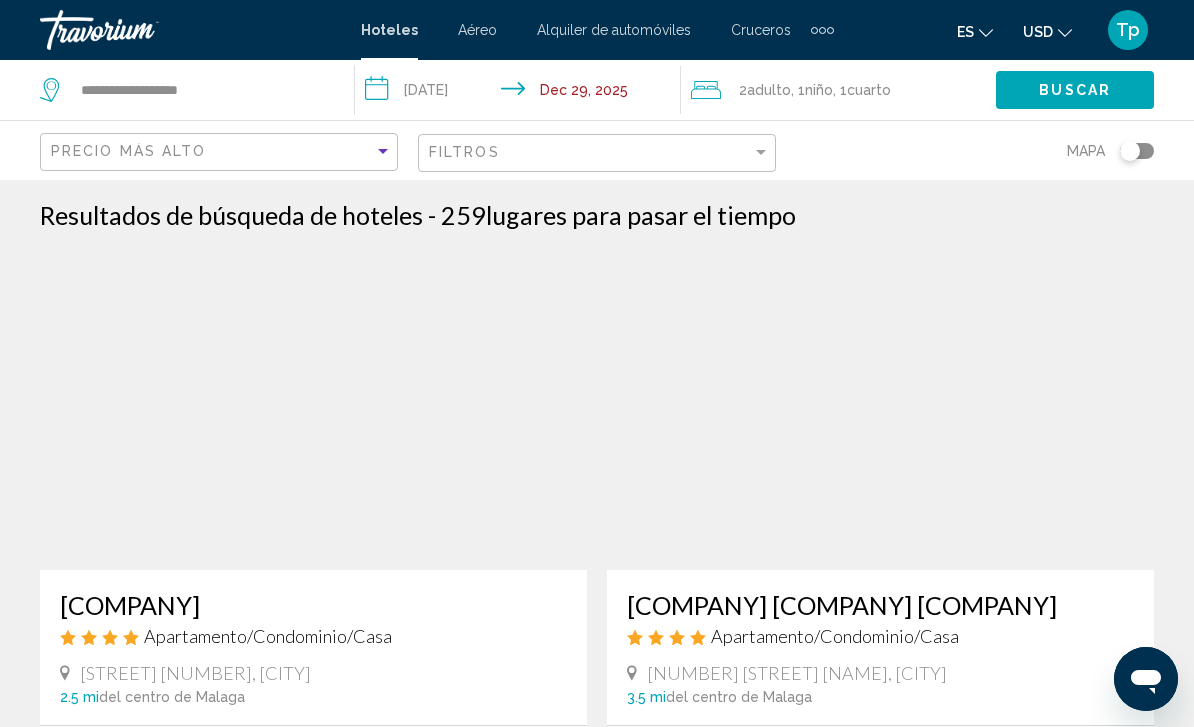 click on "USD" at bounding box center [1038, 32] 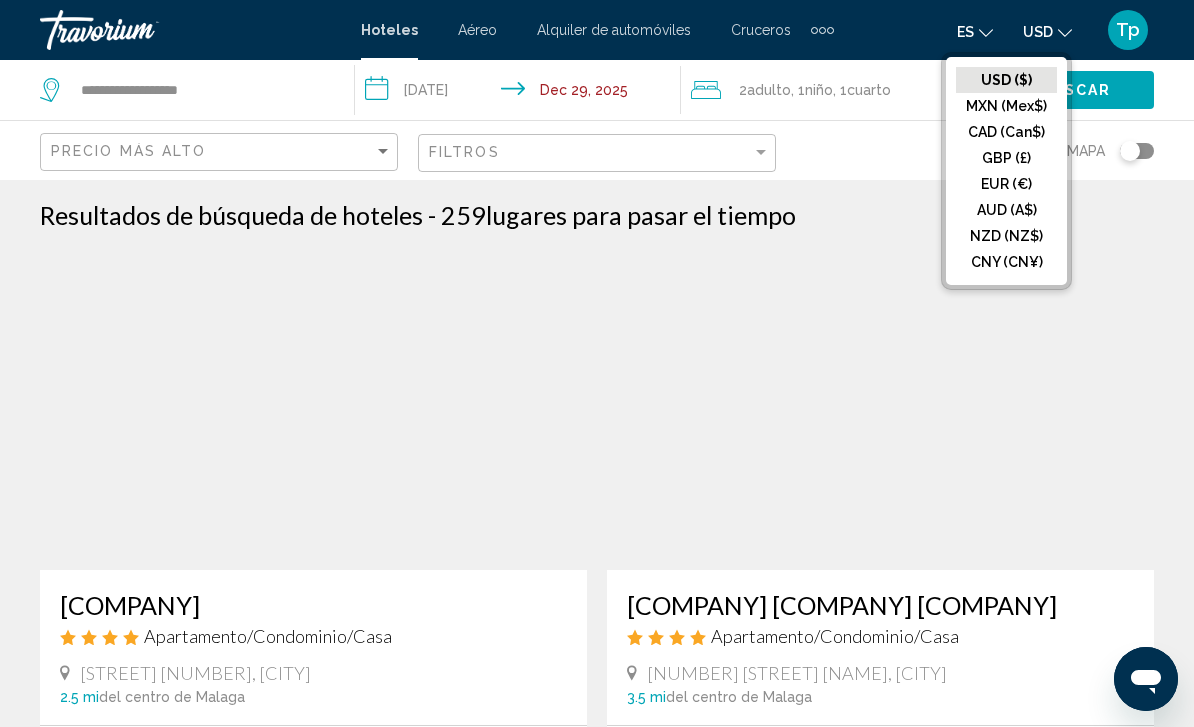 click on "GBP (£)" at bounding box center [1006, 80] 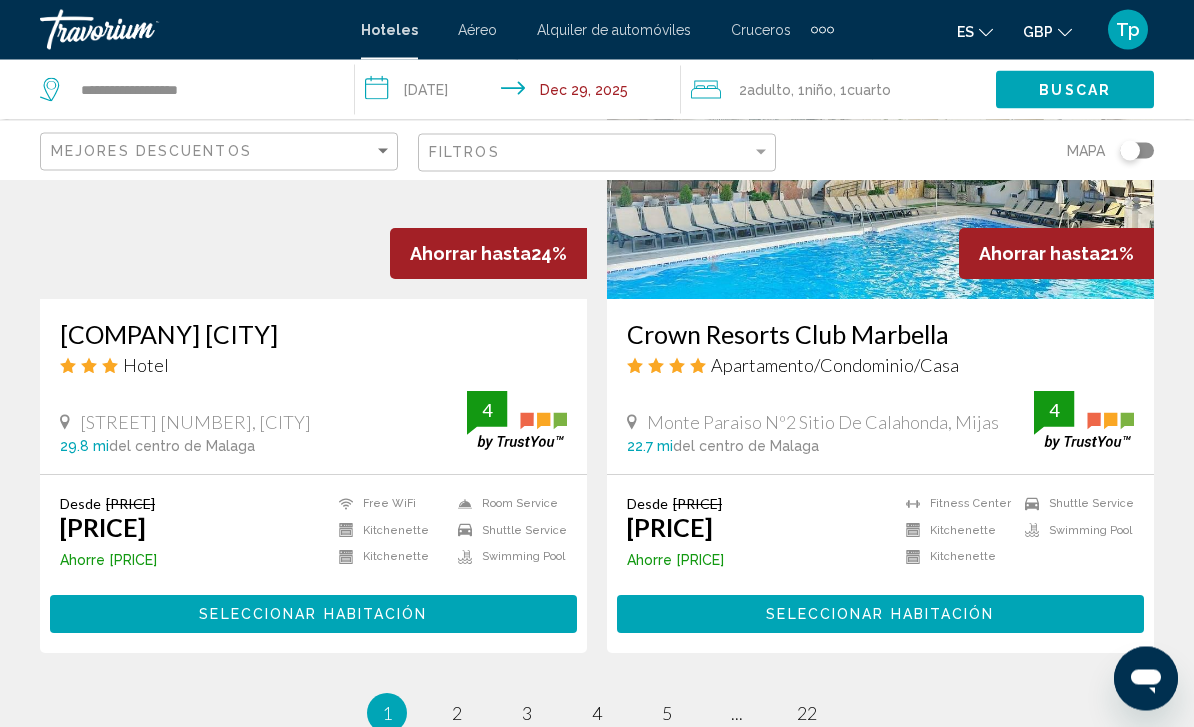 scroll, scrollTop: 3840, scrollLeft: 0, axis: vertical 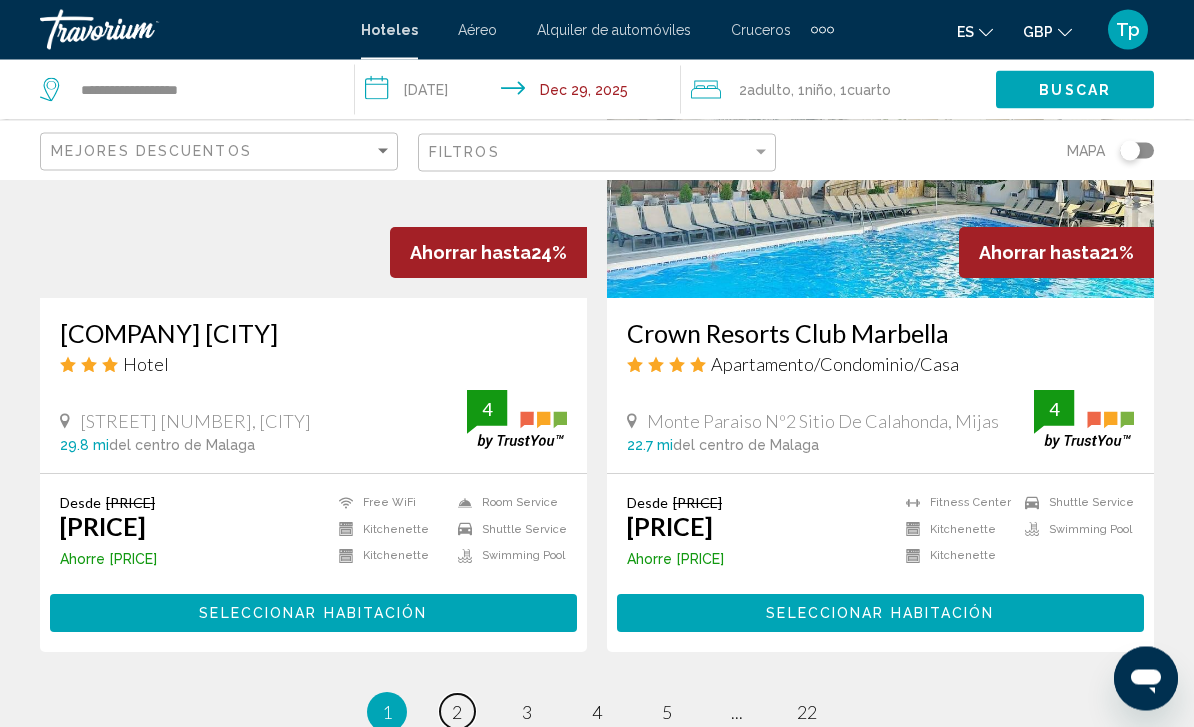 click on "page  2" at bounding box center (457, 712) 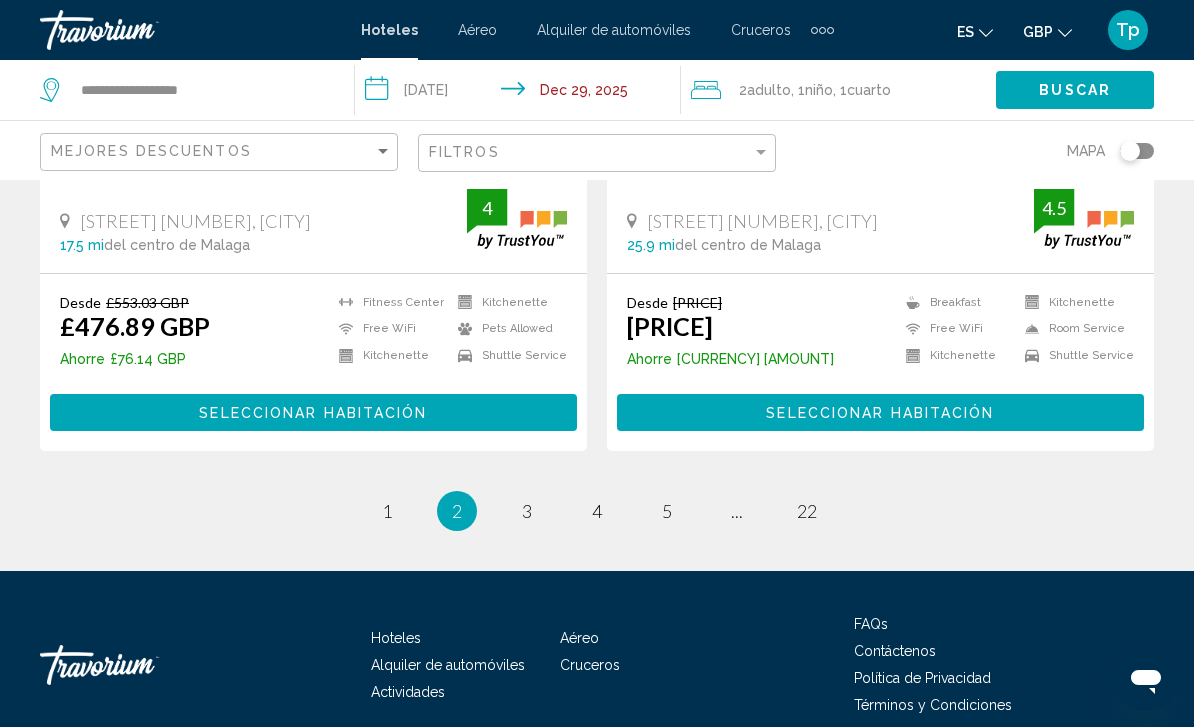 scroll, scrollTop: 4069, scrollLeft: 0, axis: vertical 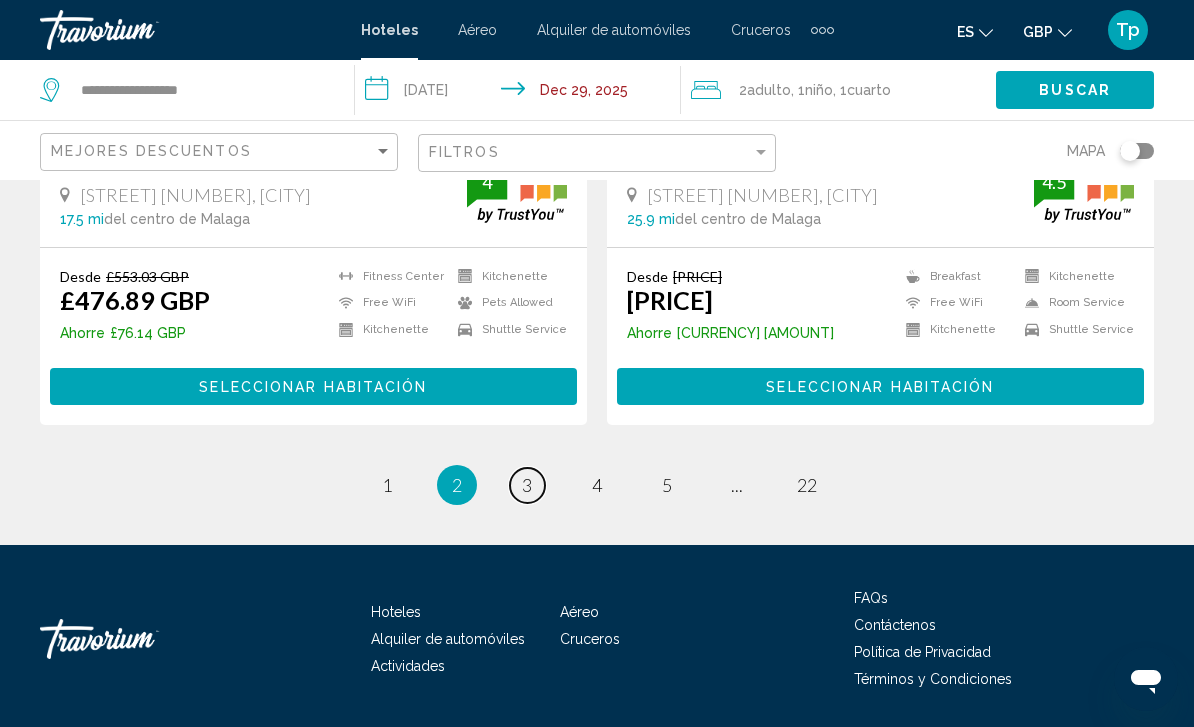click on "3" at bounding box center (387, 485) 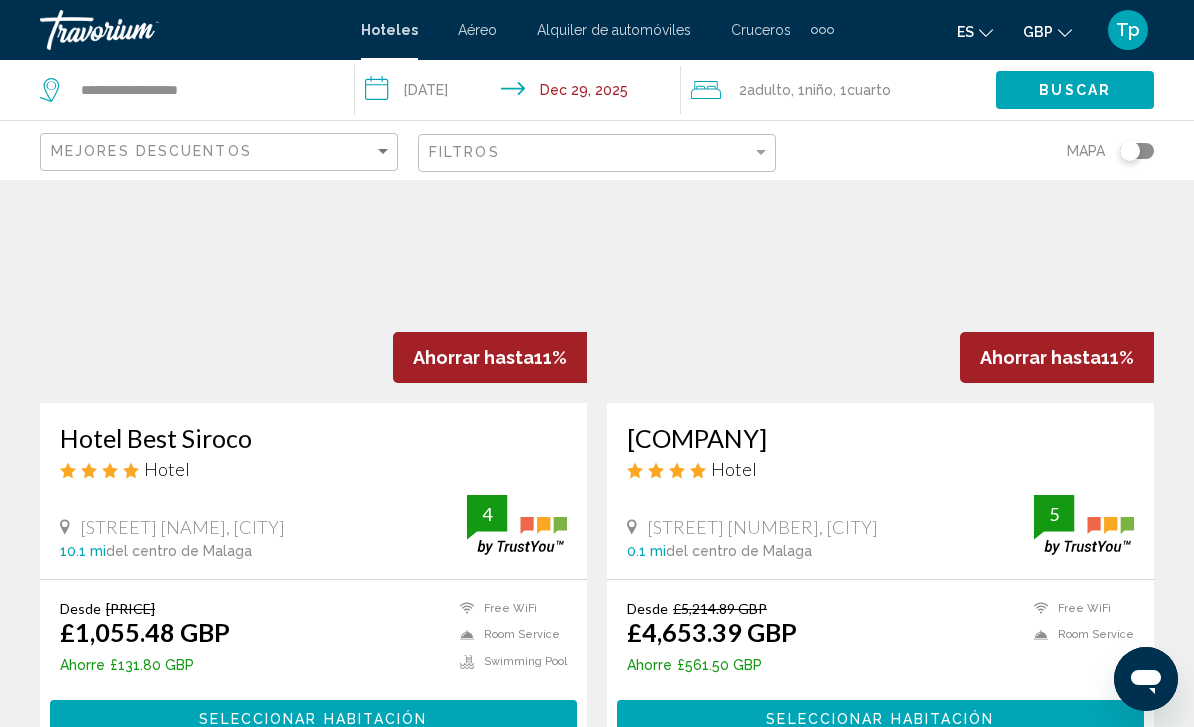 scroll, scrollTop: 3737, scrollLeft: 0, axis: vertical 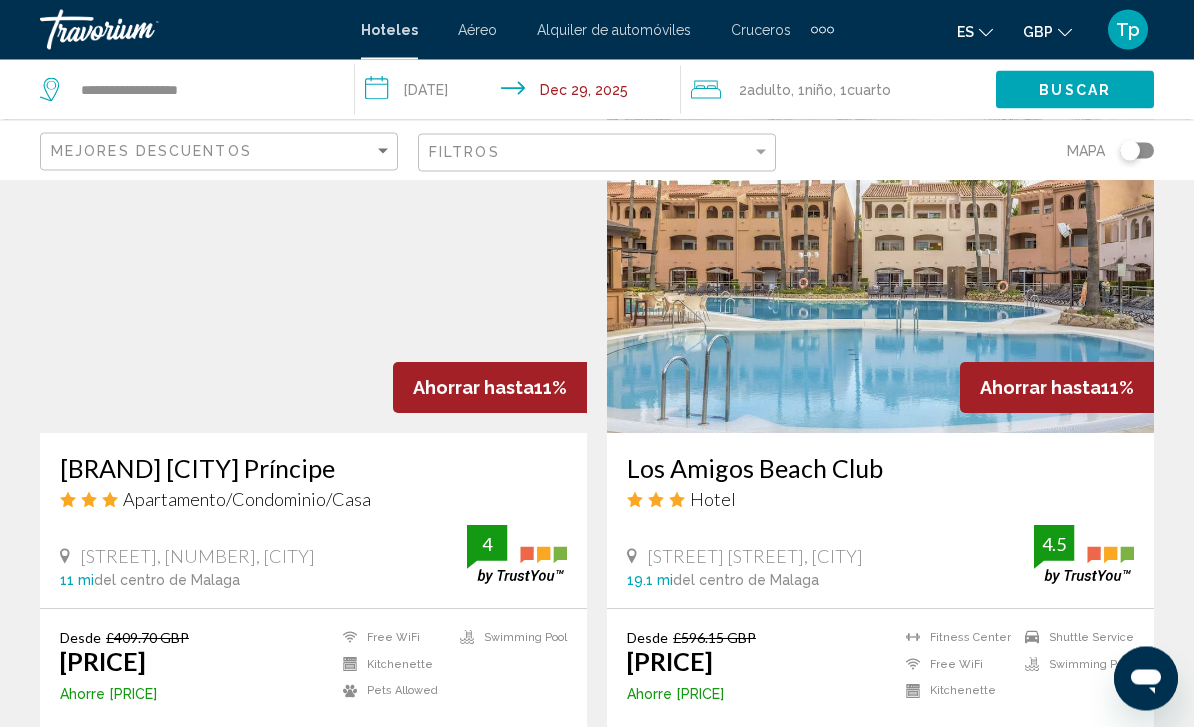 click on "Seleccionar habitación" at bounding box center [313, 749] 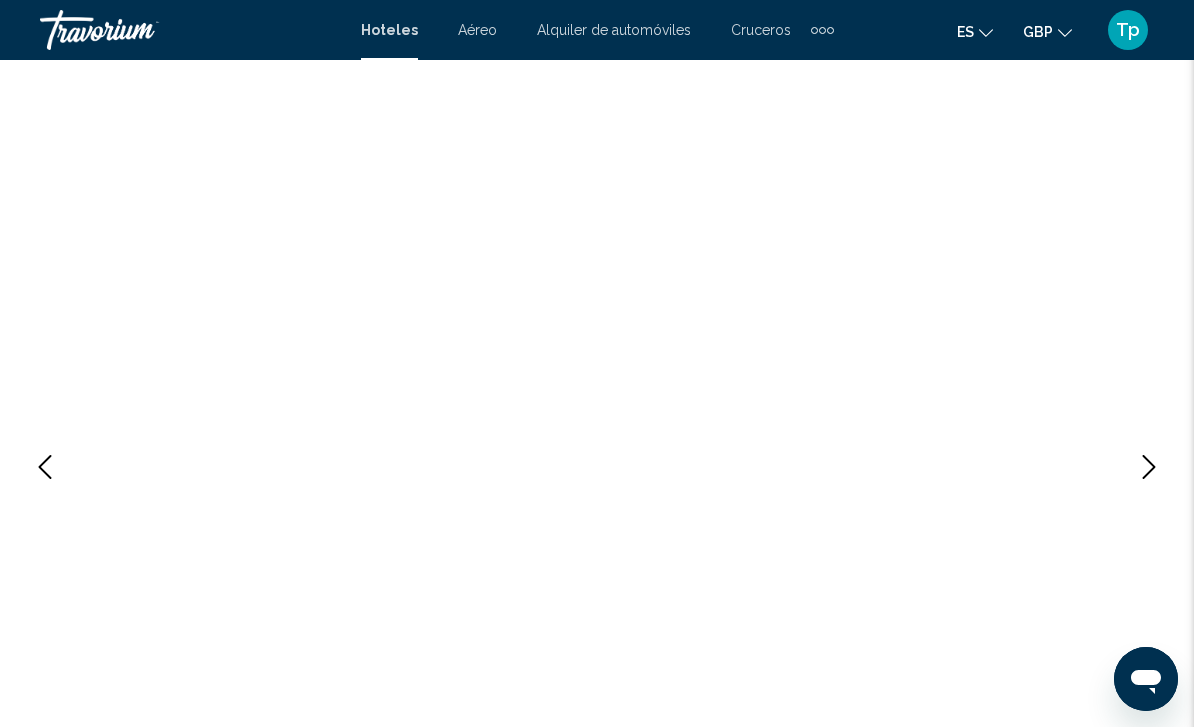 scroll, scrollTop: 0, scrollLeft: 0, axis: both 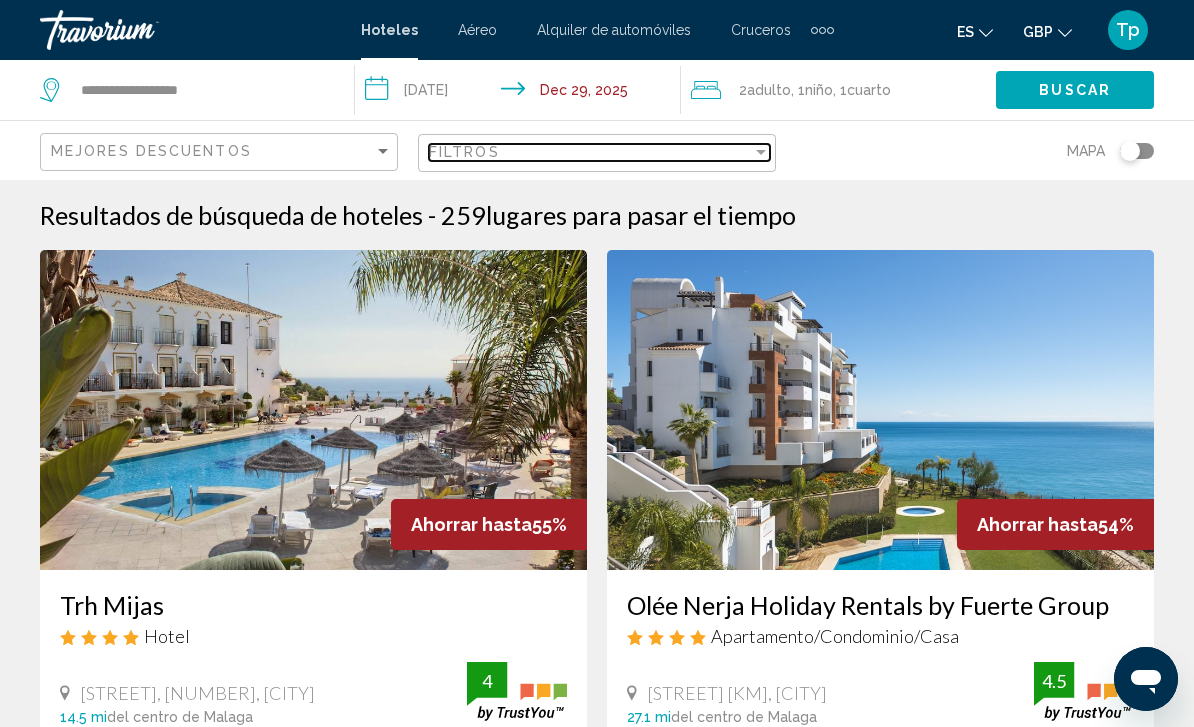 click on "Filtros" at bounding box center (590, 152) 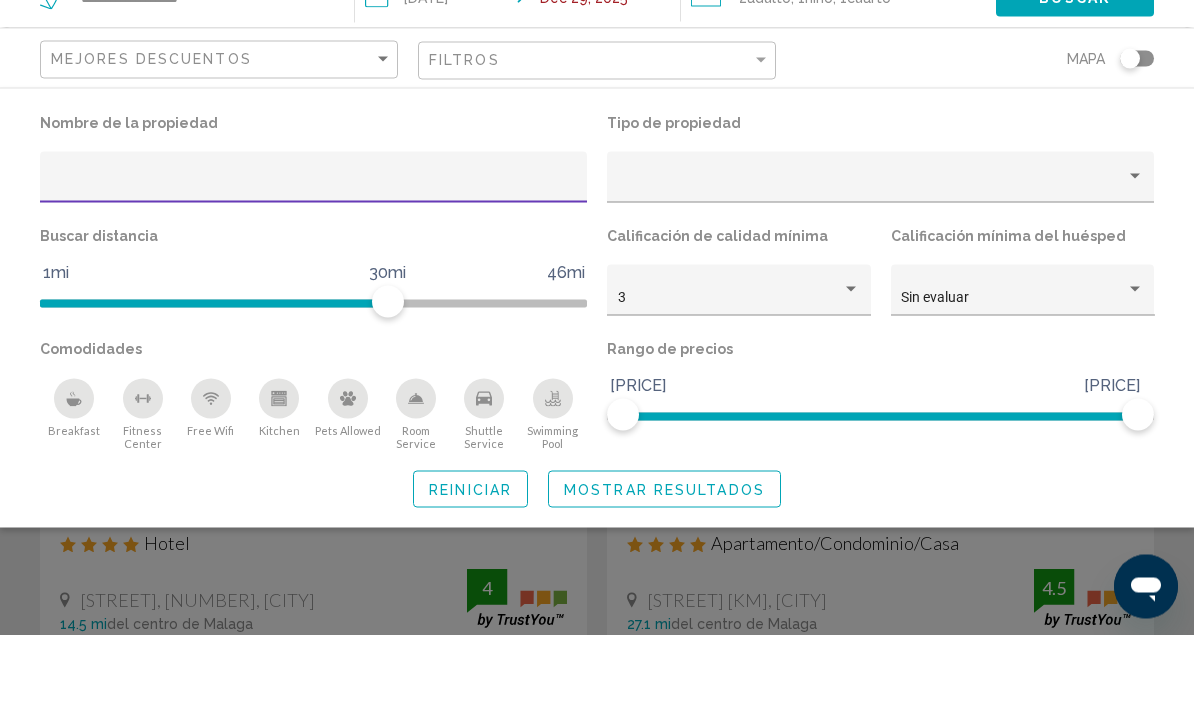 click at bounding box center [1135, 269] 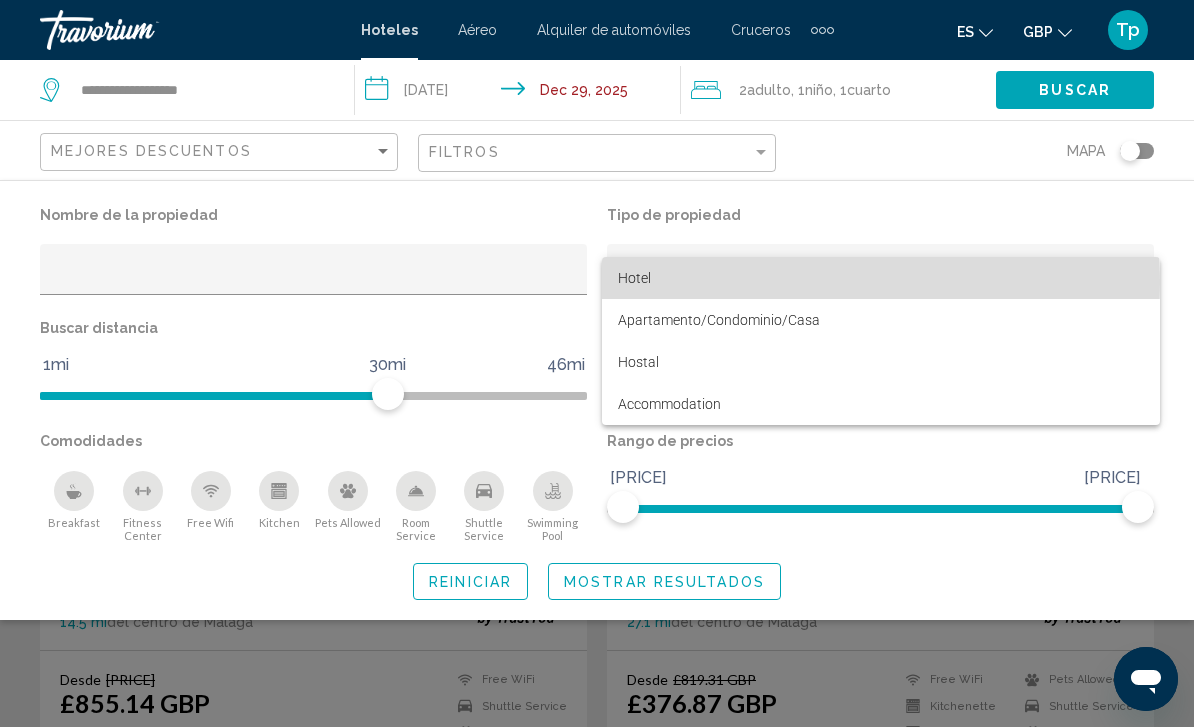 scroll, scrollTop: 96, scrollLeft: 0, axis: vertical 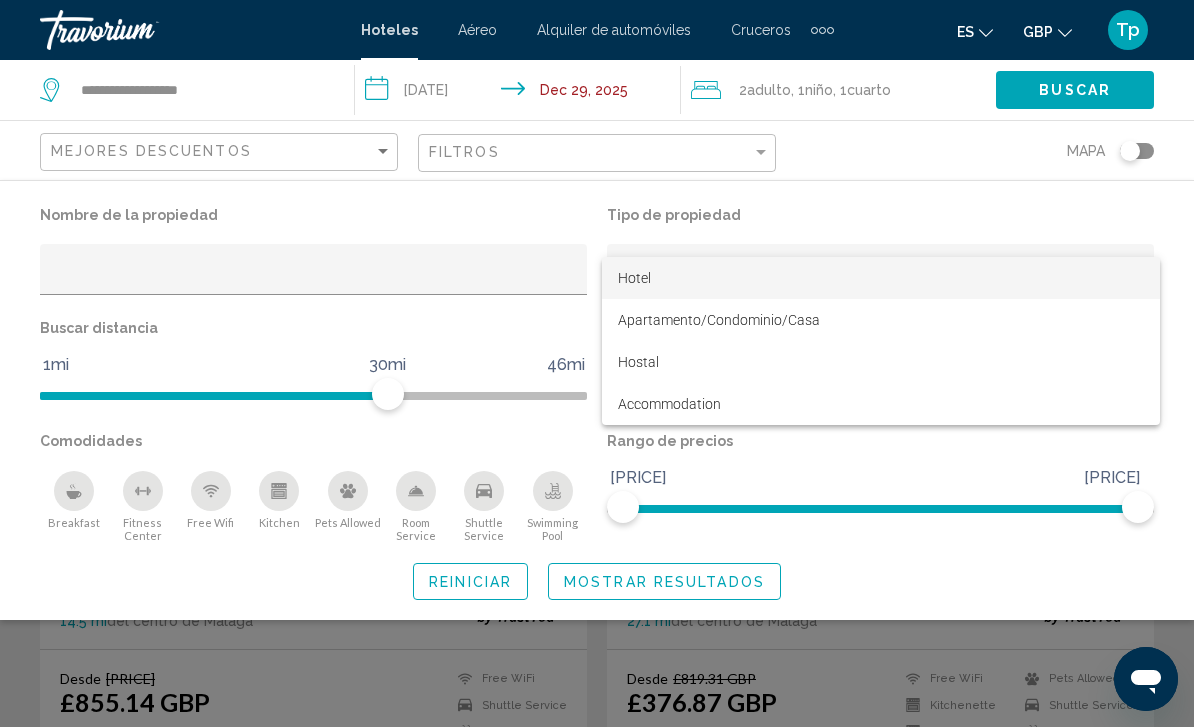 click at bounding box center [597, 363] 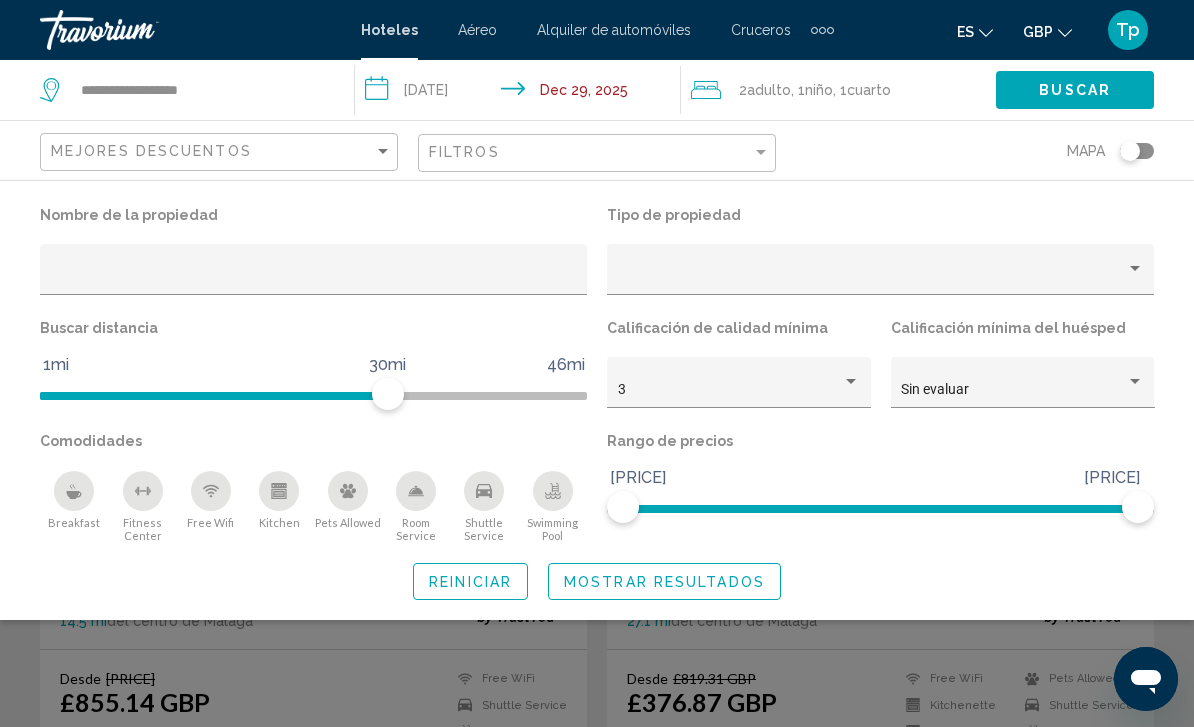 click at bounding box center [211, 487] 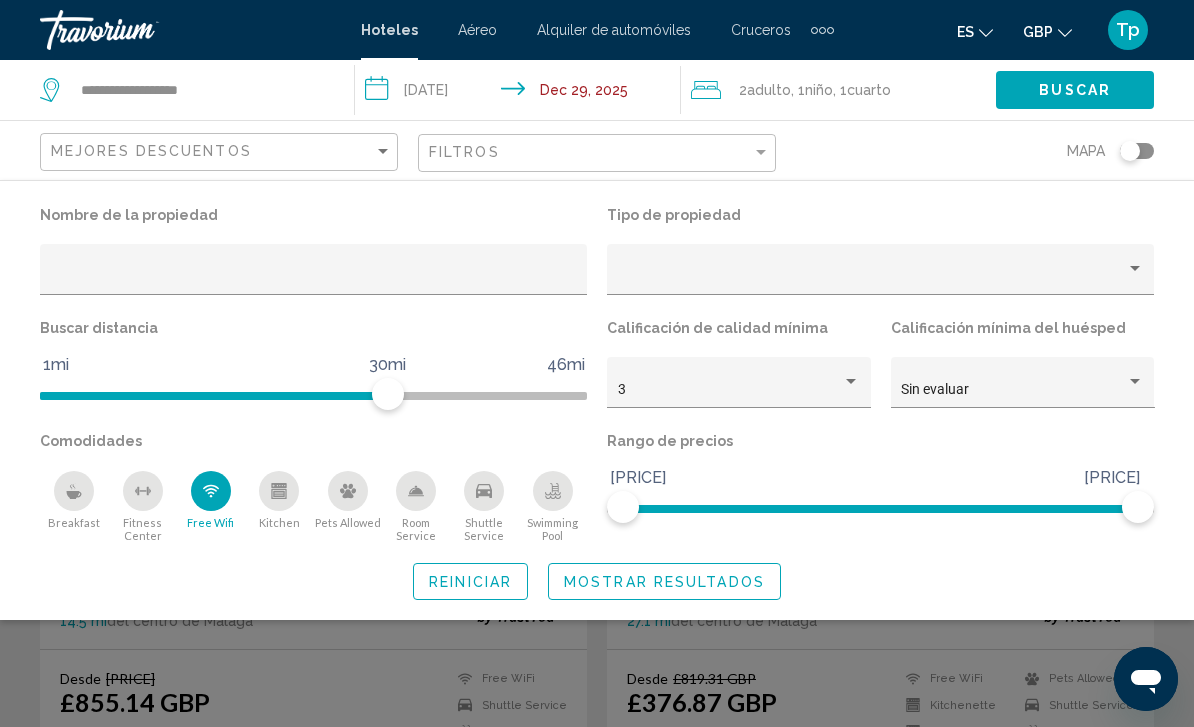 click at bounding box center (74, 491) 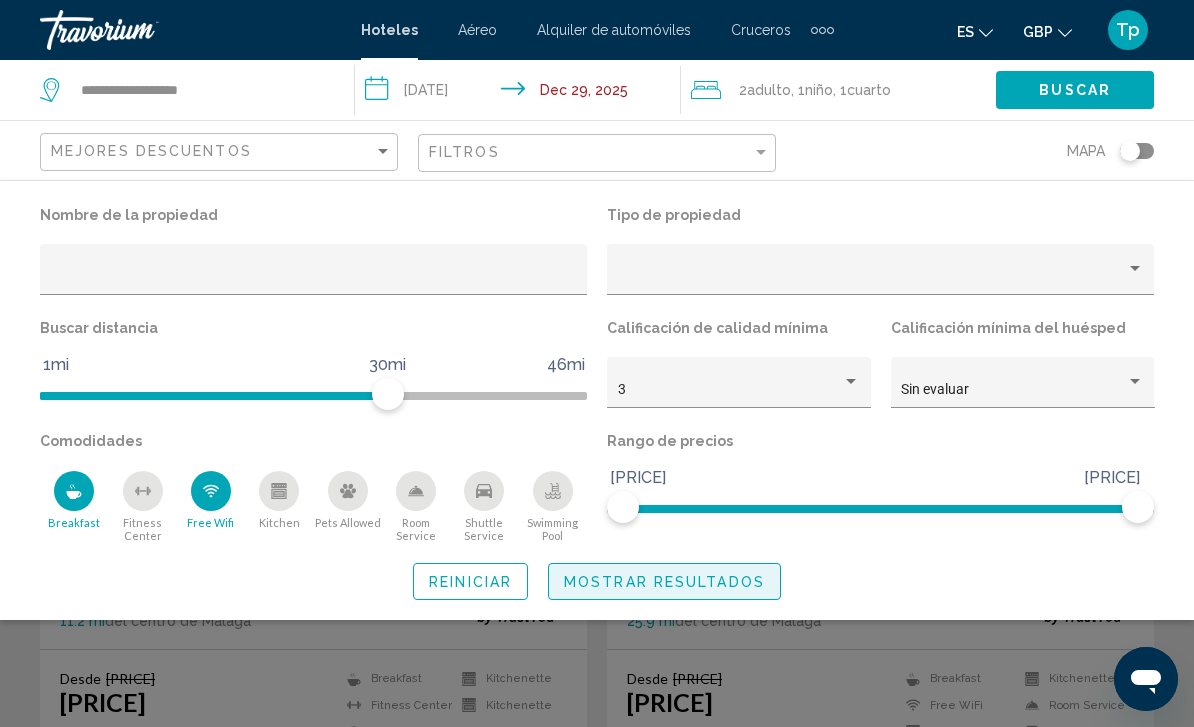 click on "Mostrar resultados" at bounding box center (664, 582) 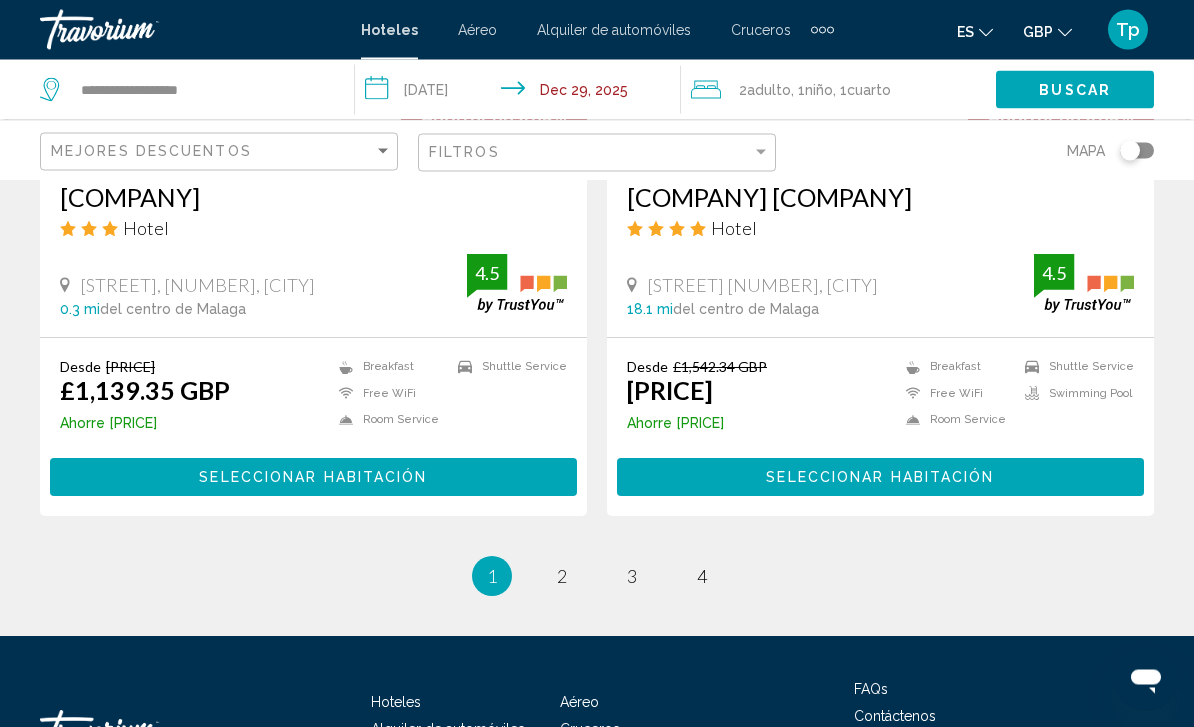 scroll, scrollTop: 4037, scrollLeft: 0, axis: vertical 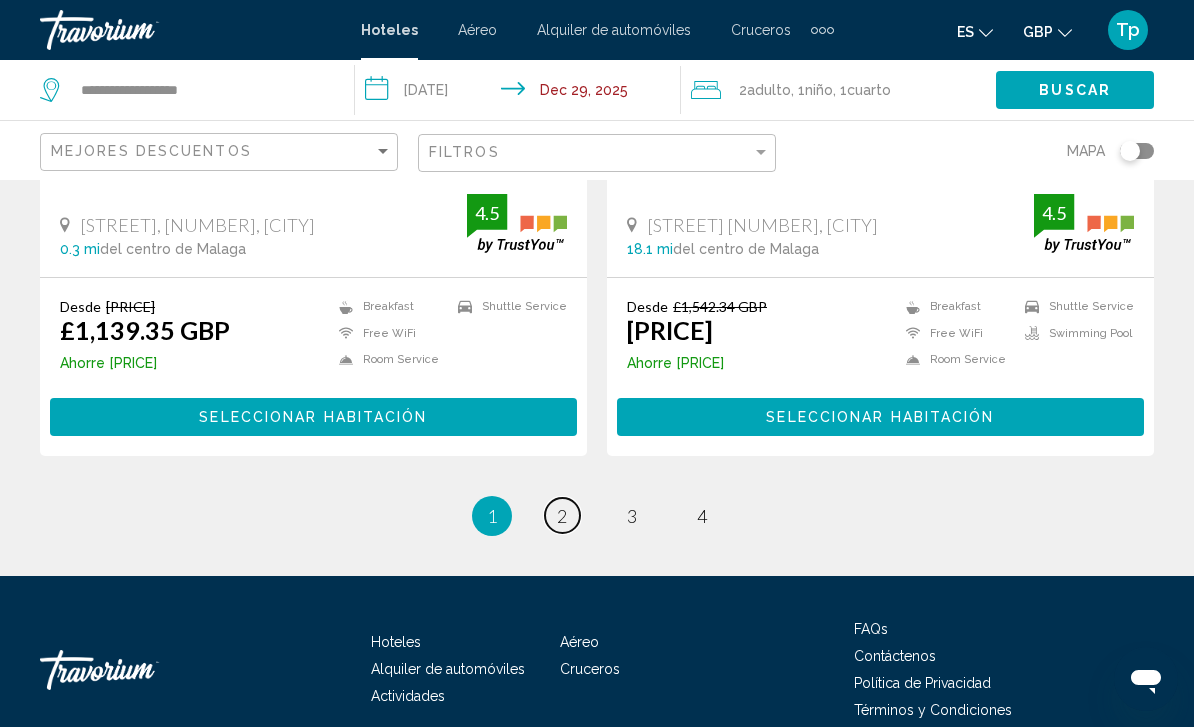 click on "2" at bounding box center (562, 516) 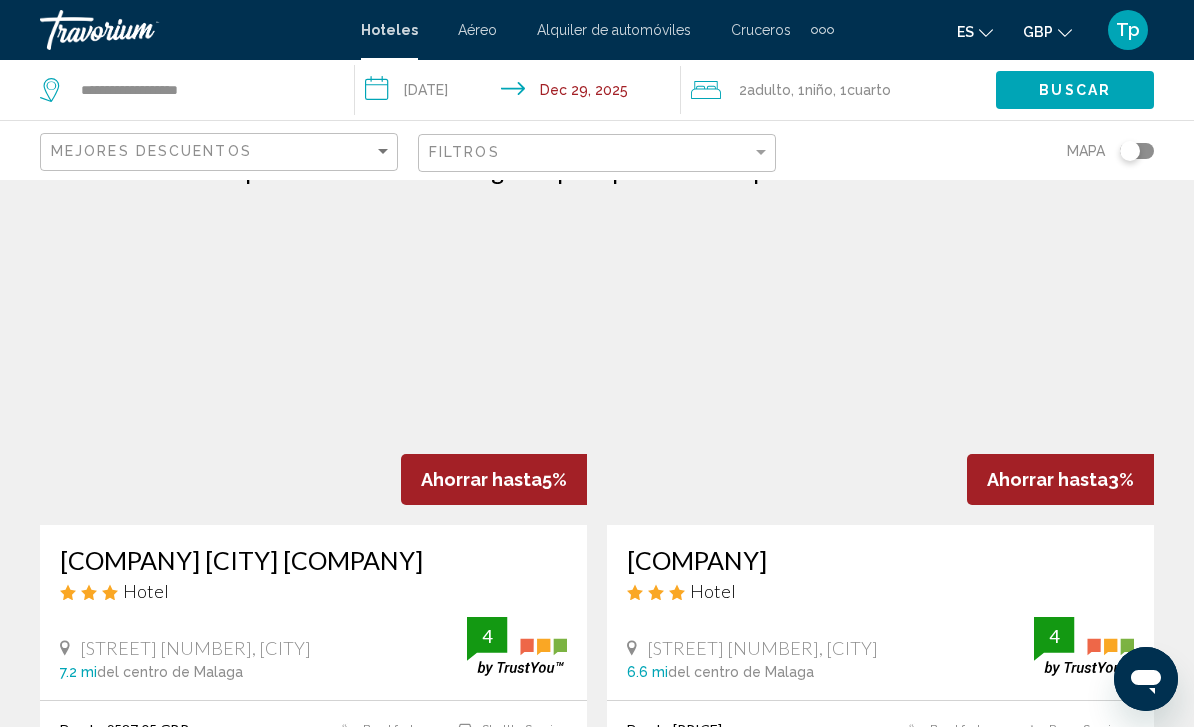 scroll, scrollTop: 33, scrollLeft: 0, axis: vertical 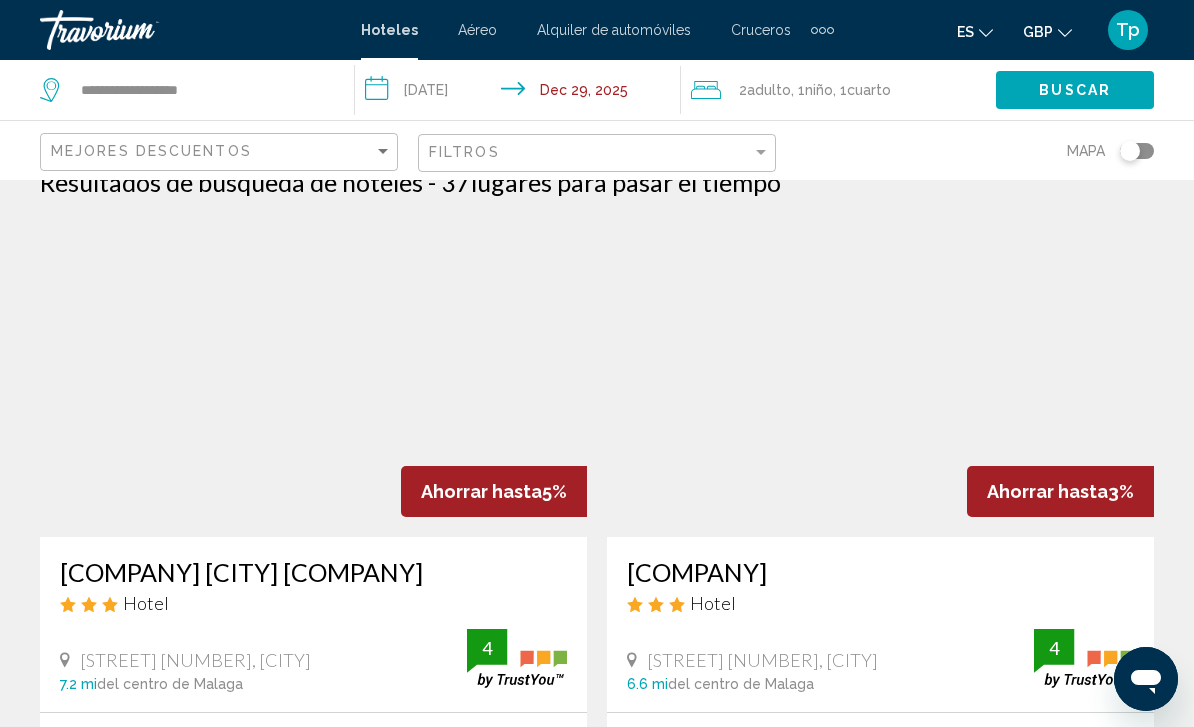 click at bounding box center [313, 377] 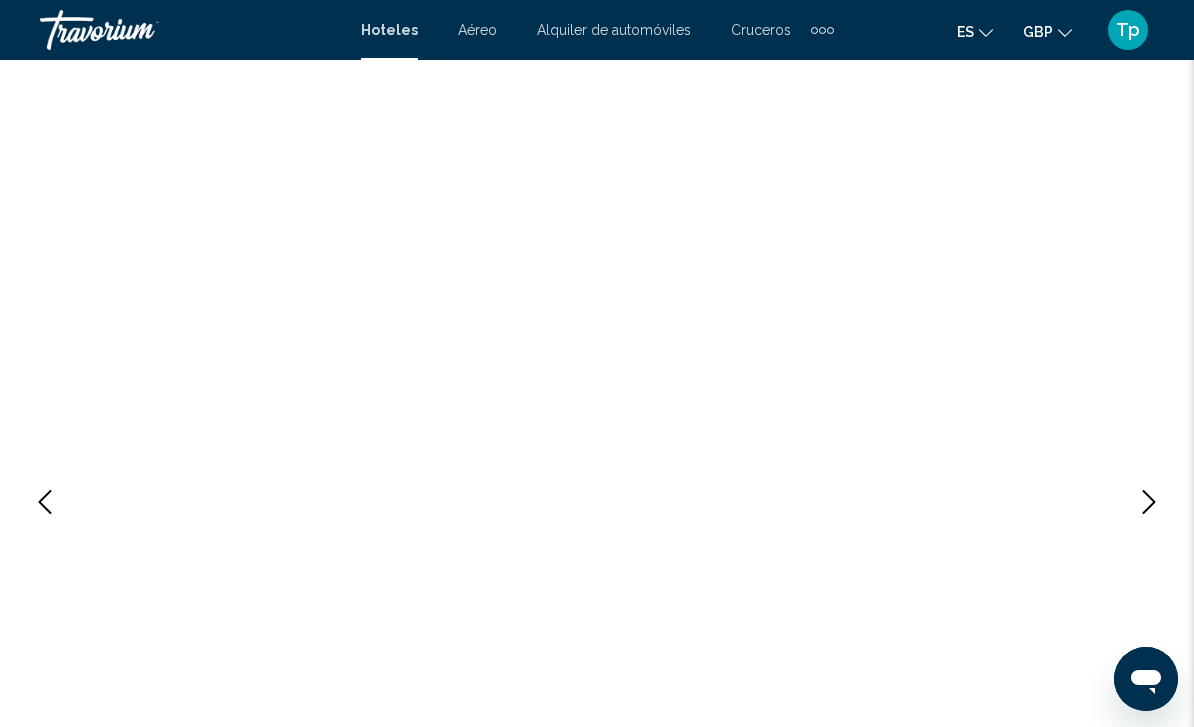 scroll, scrollTop: 0, scrollLeft: 0, axis: both 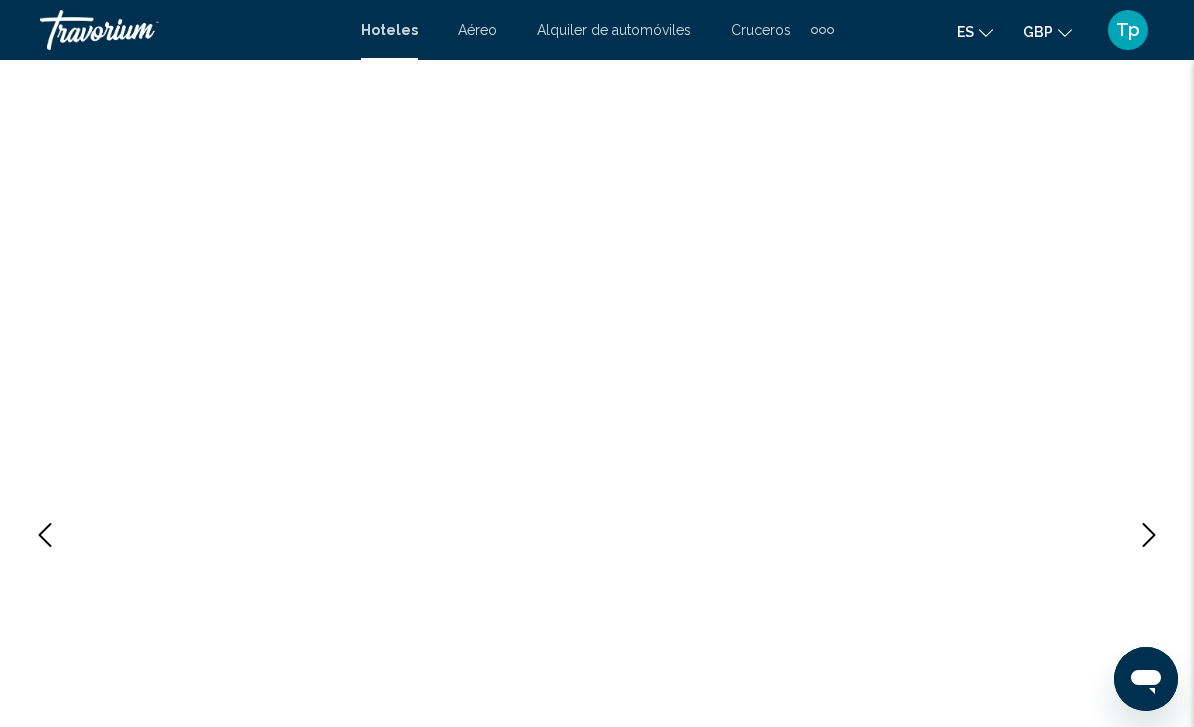 click at bounding box center (1149, 535) 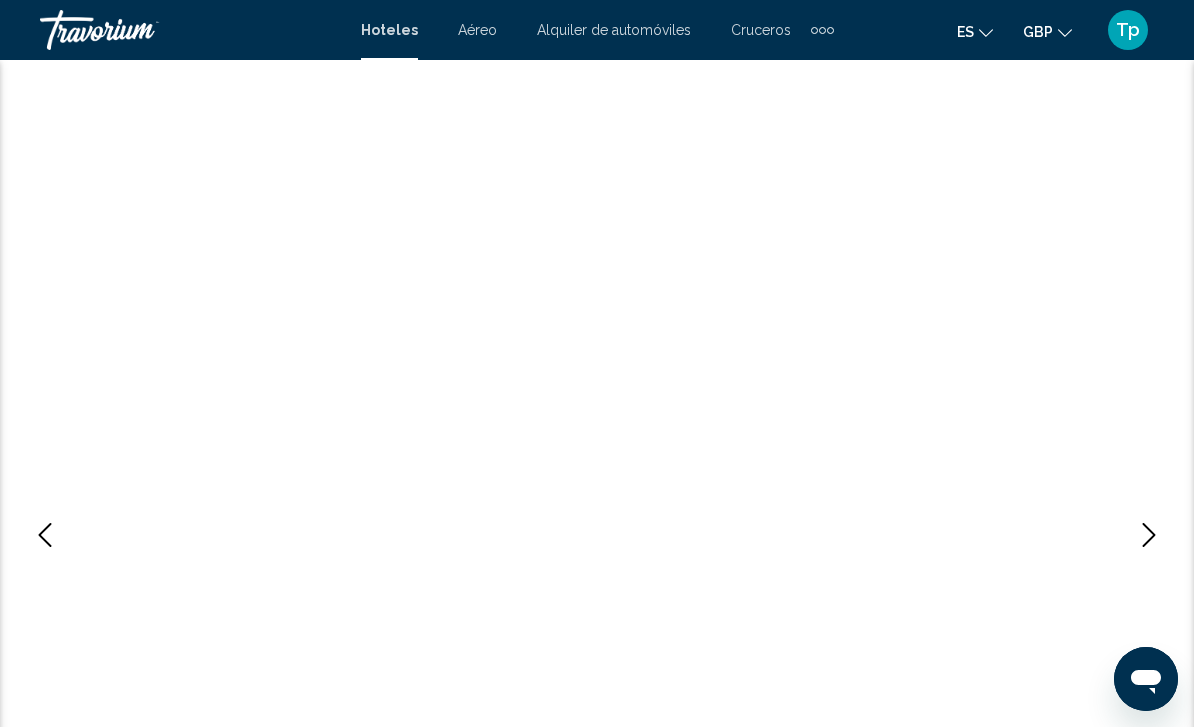 click at bounding box center [1149, 535] 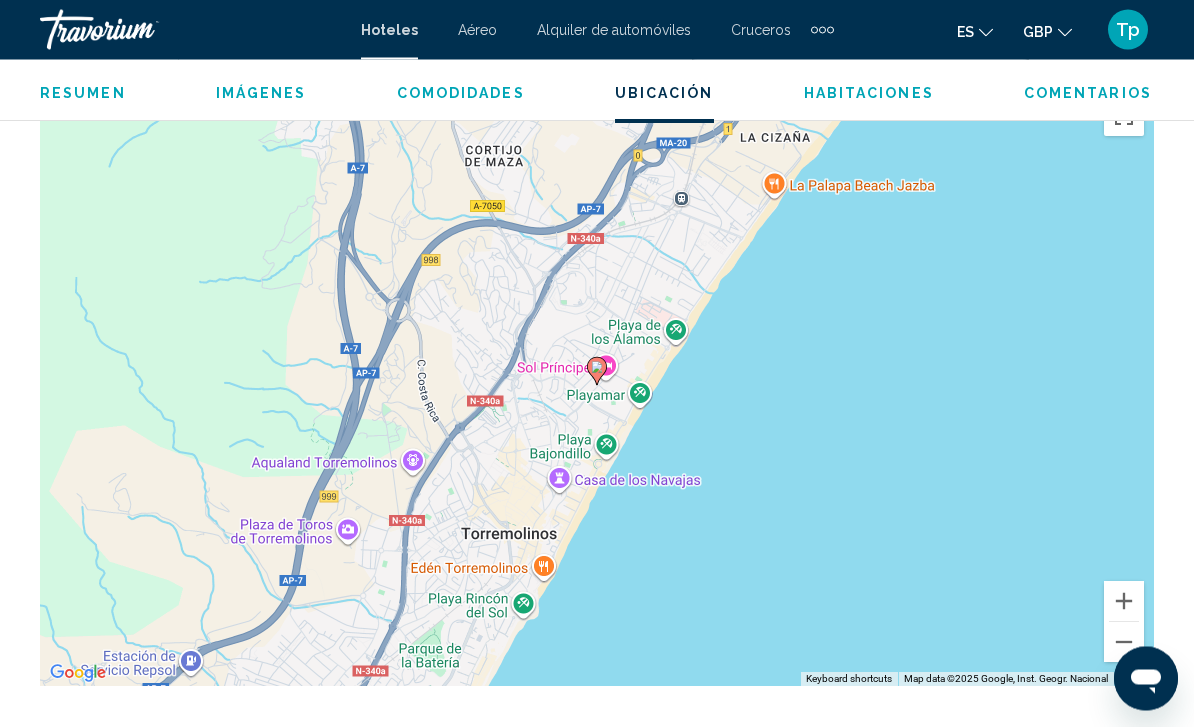 scroll, scrollTop: 2276, scrollLeft: 0, axis: vertical 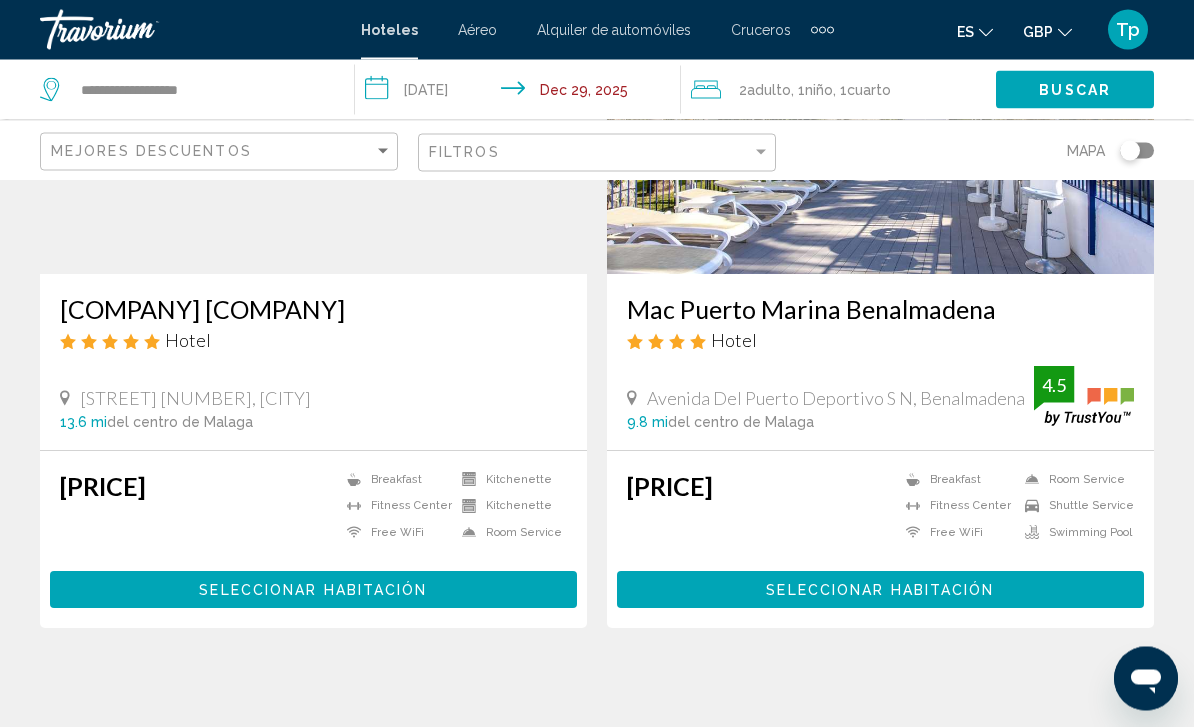 click at bounding box center (313, 829) 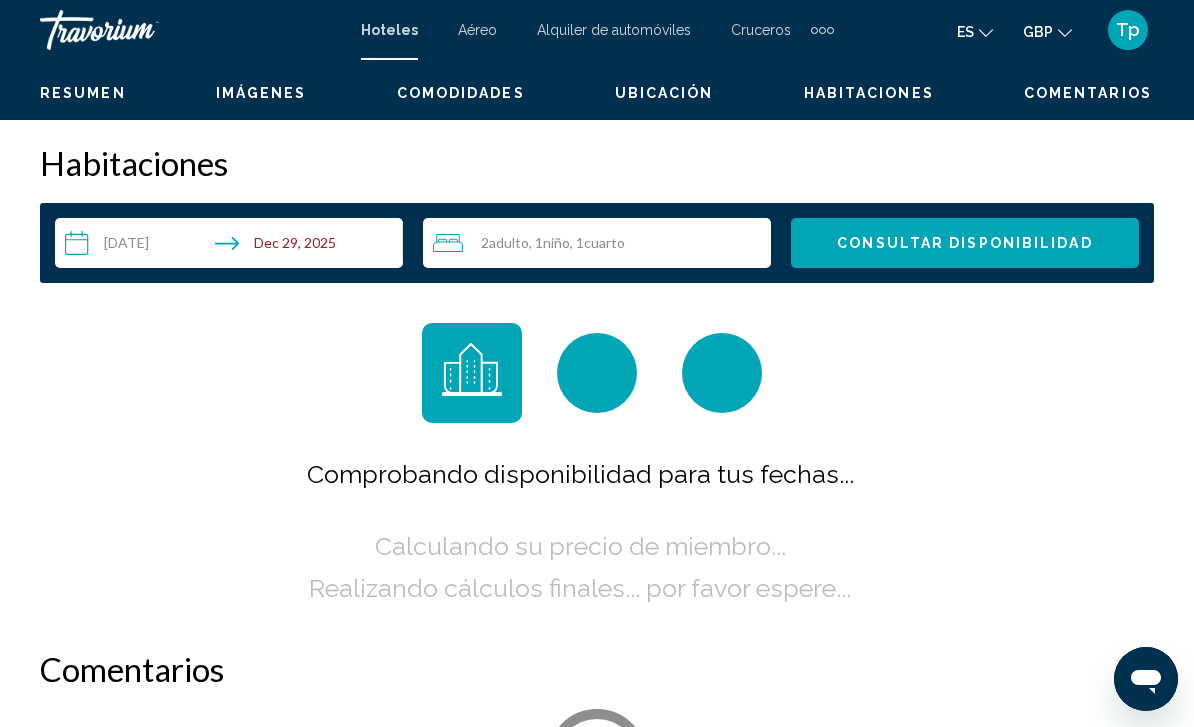 scroll, scrollTop: 0, scrollLeft: 0, axis: both 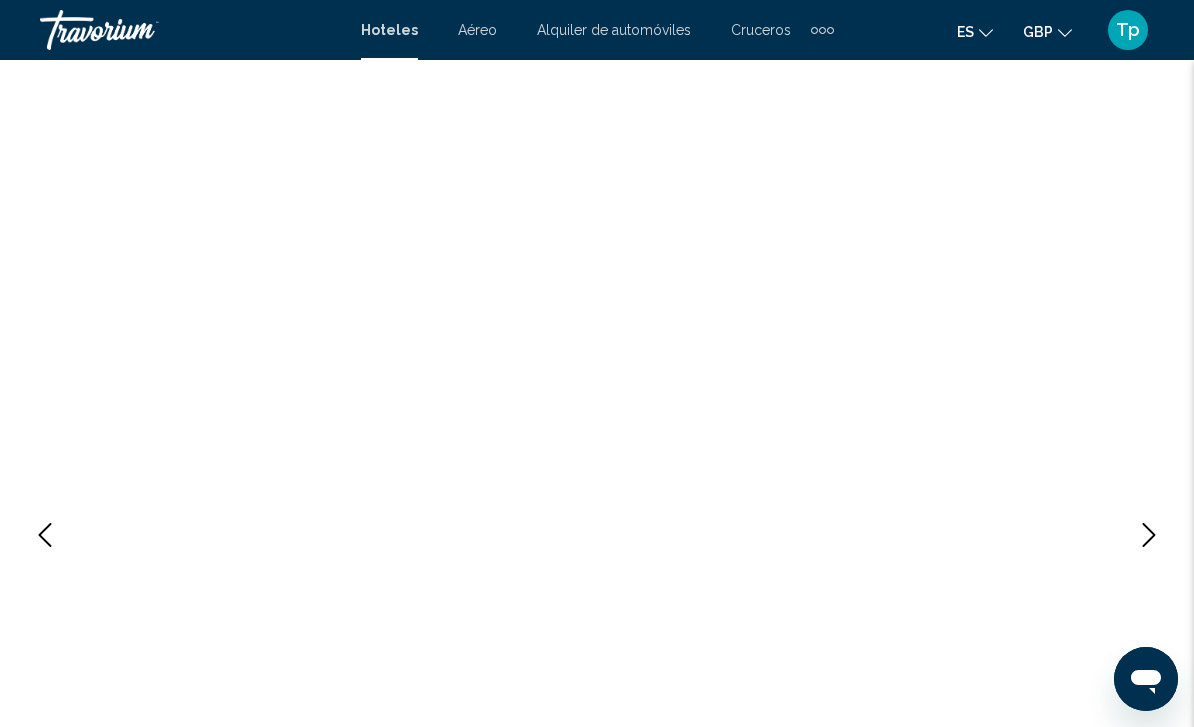 click at bounding box center (1149, 535) 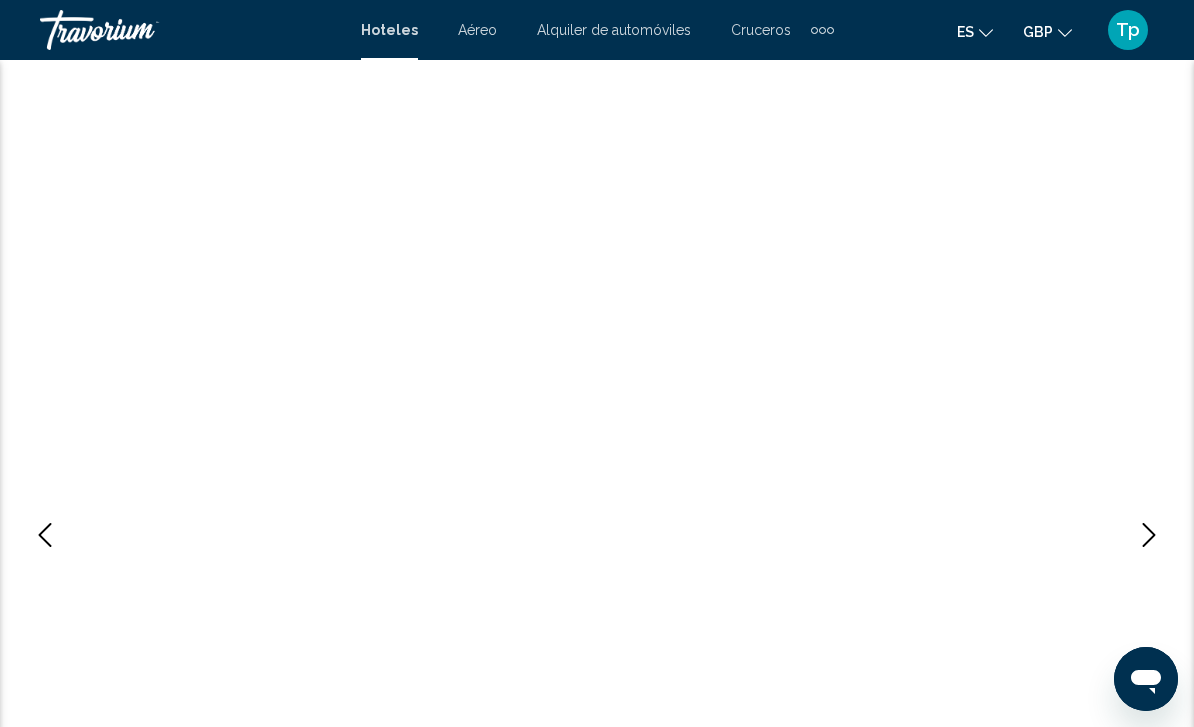 click at bounding box center [1149, 535] 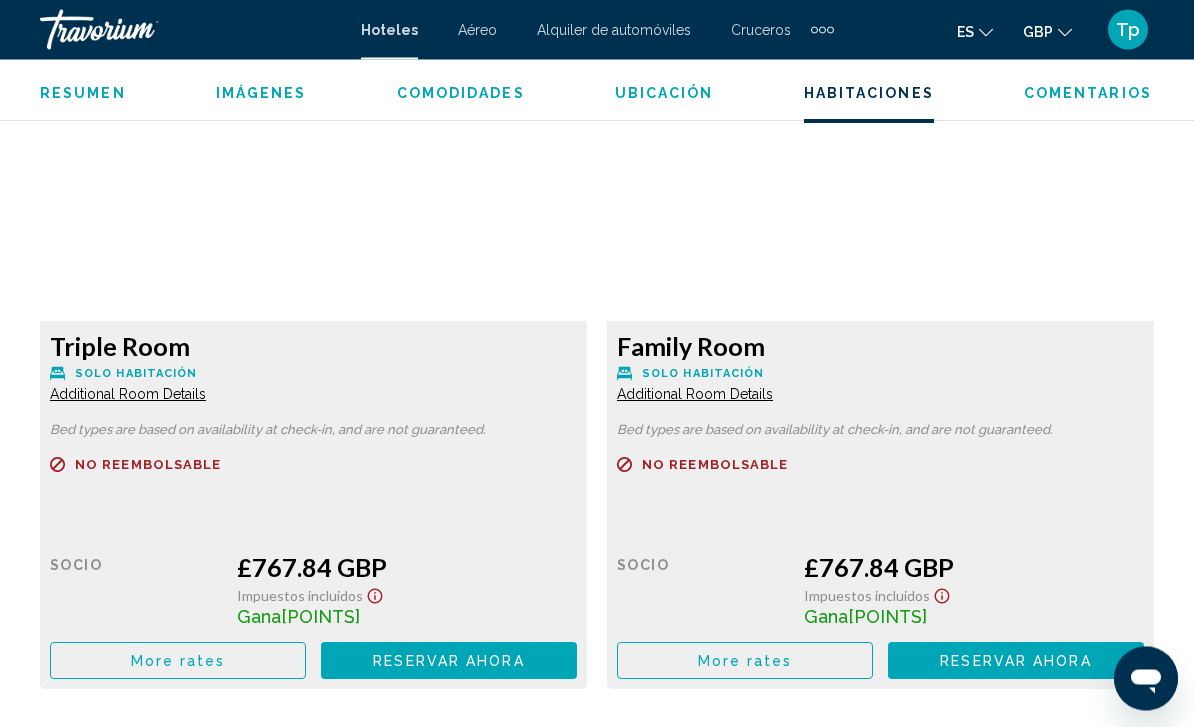 scroll, scrollTop: 3003, scrollLeft: 0, axis: vertical 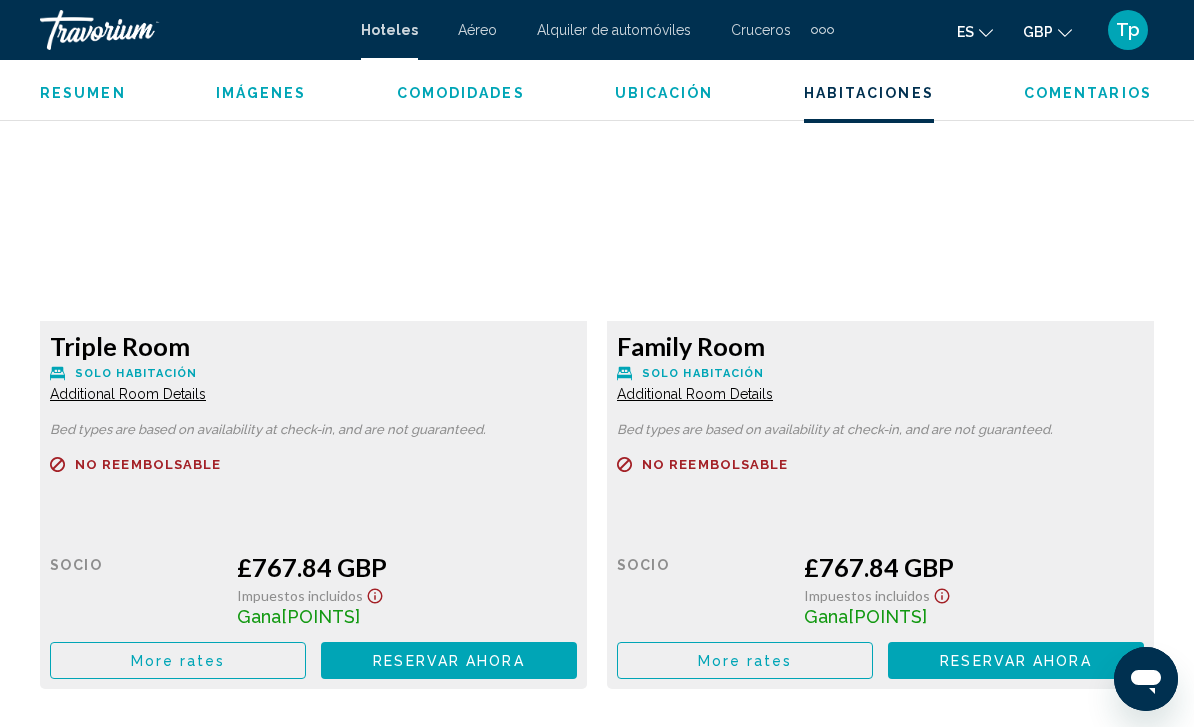 click on "More rates" at bounding box center [178, 661] 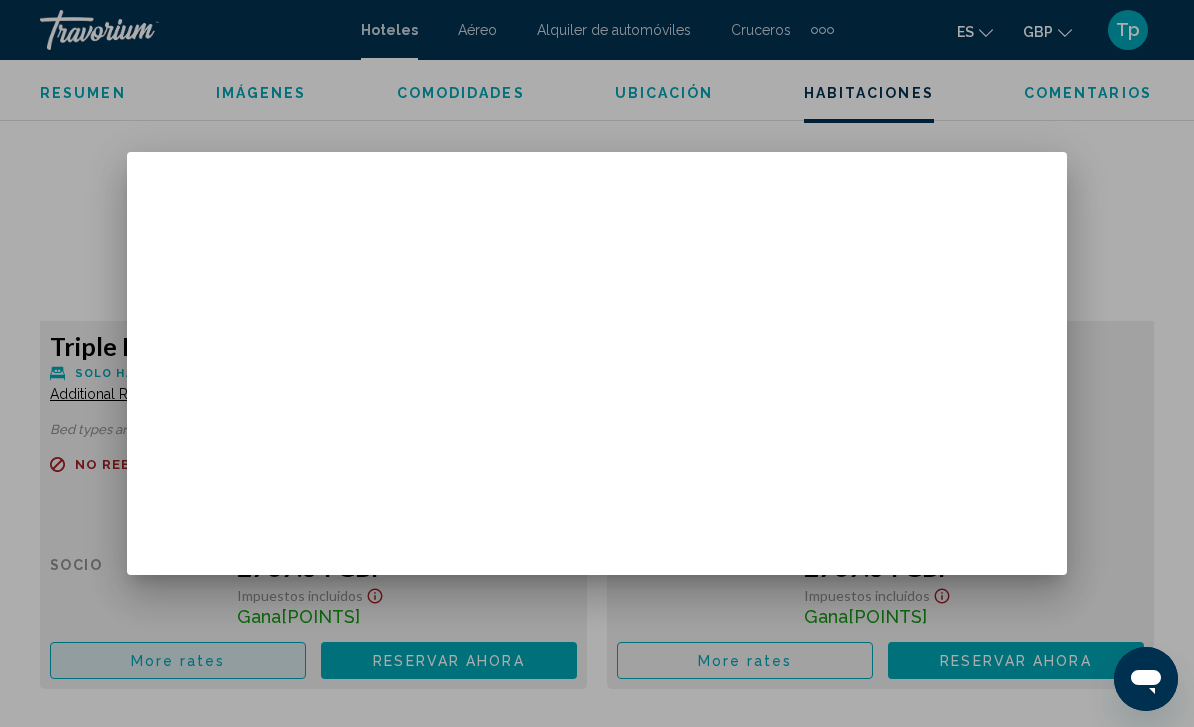 scroll, scrollTop: 0, scrollLeft: 0, axis: both 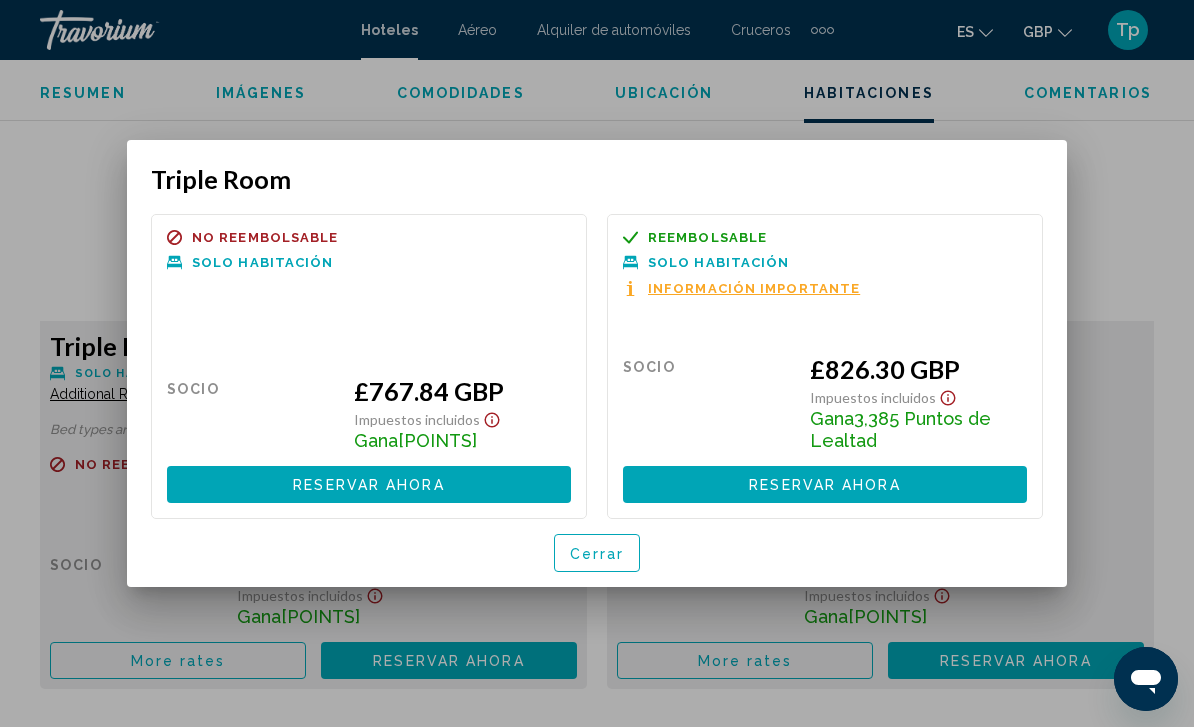 click on "Cerrar" at bounding box center (597, 554) 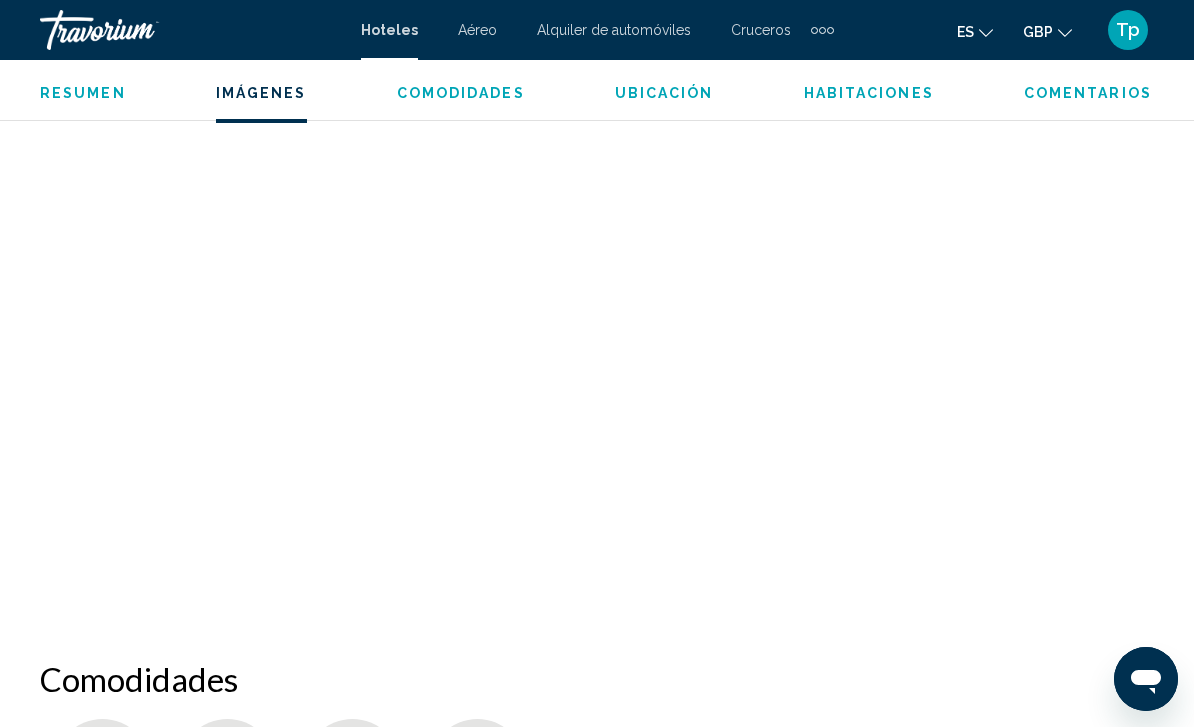 scroll, scrollTop: 1158, scrollLeft: 0, axis: vertical 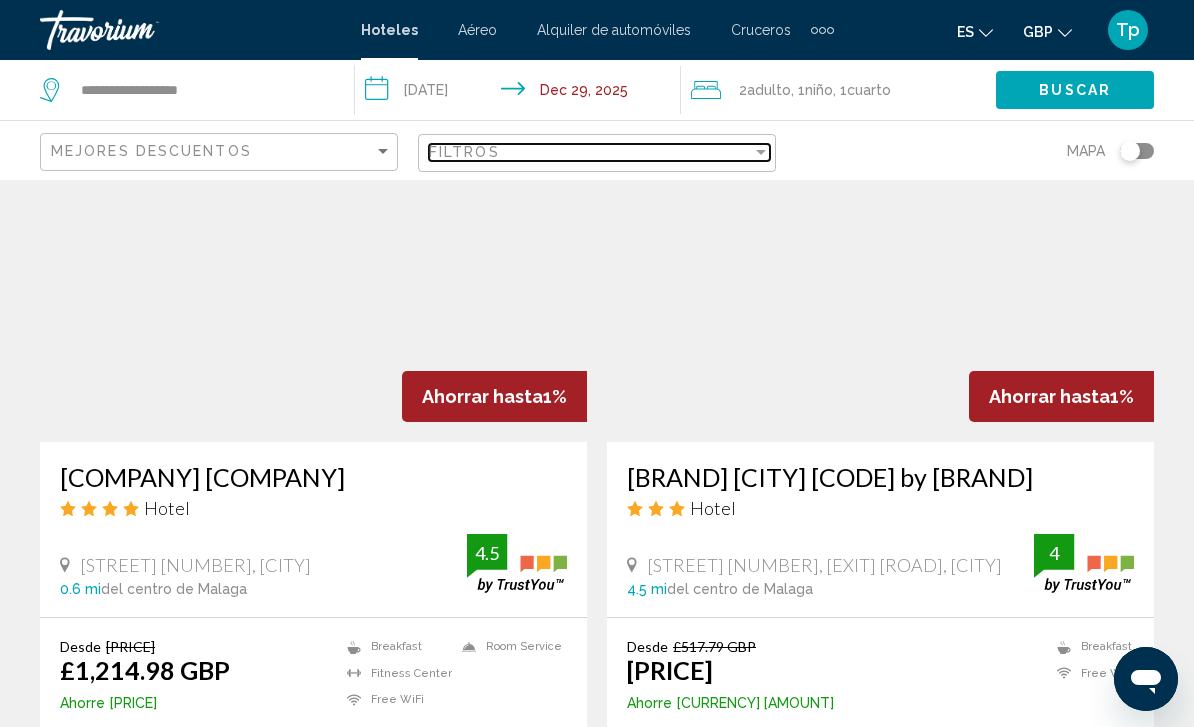 click on "Filtros" at bounding box center [590, 152] 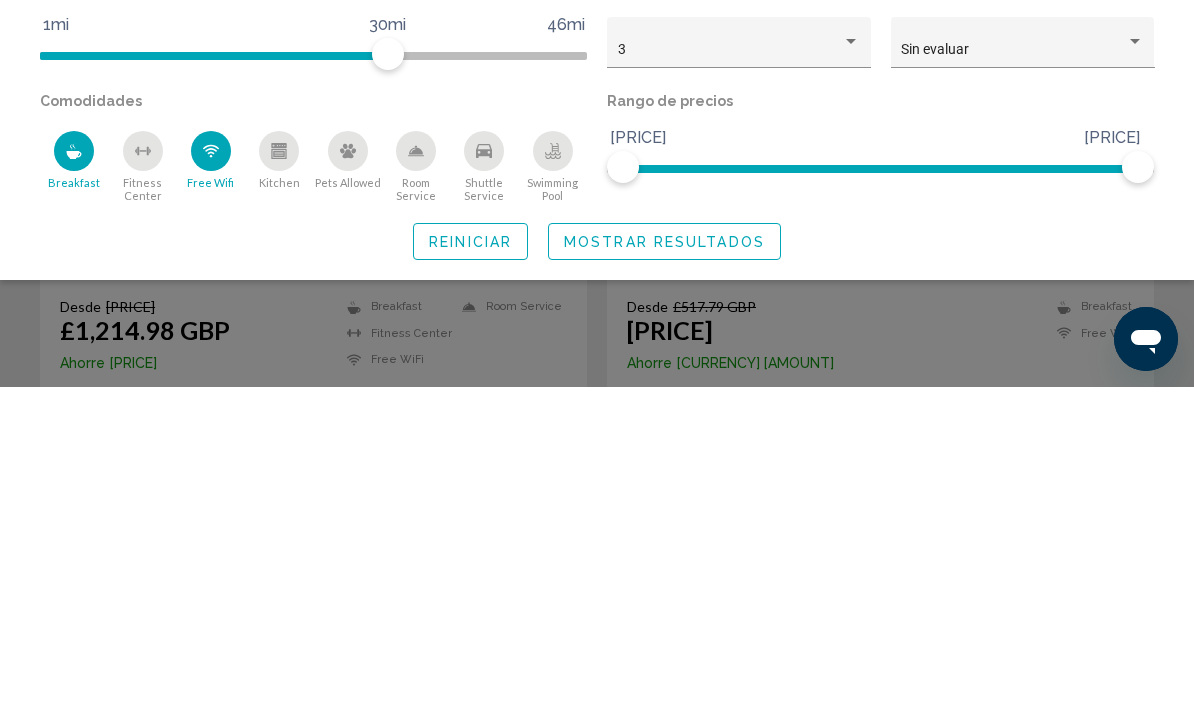 click at bounding box center [211, 491] 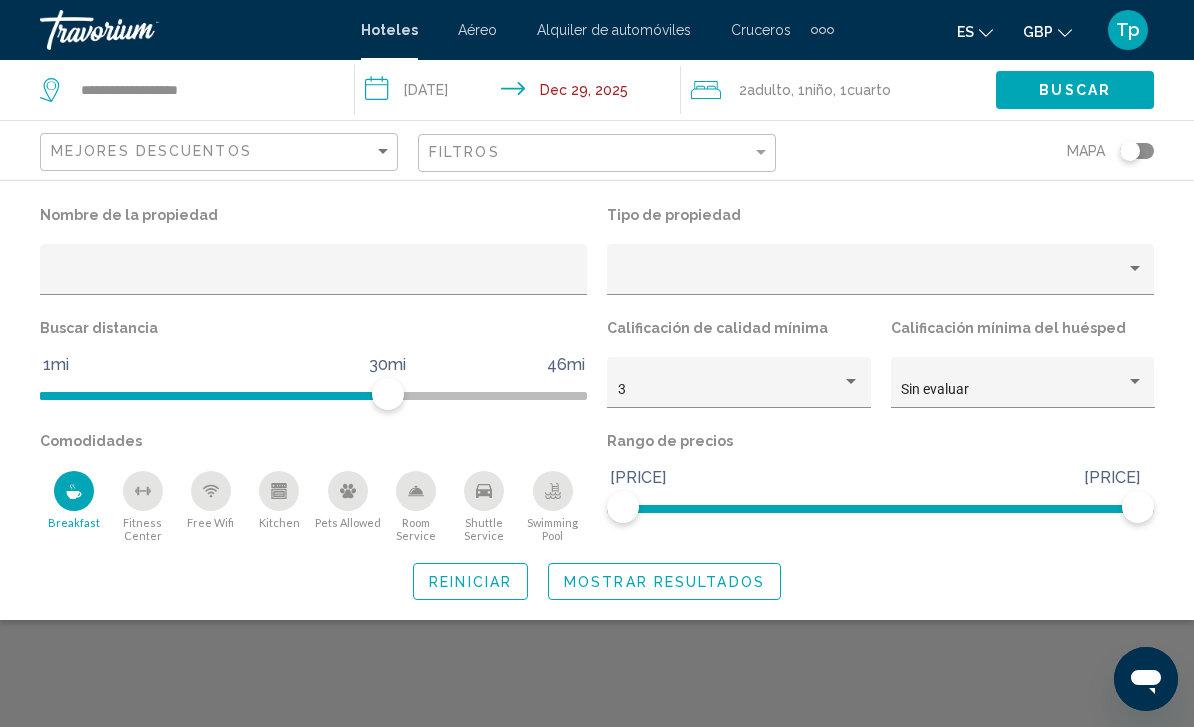 click at bounding box center [554, 488] 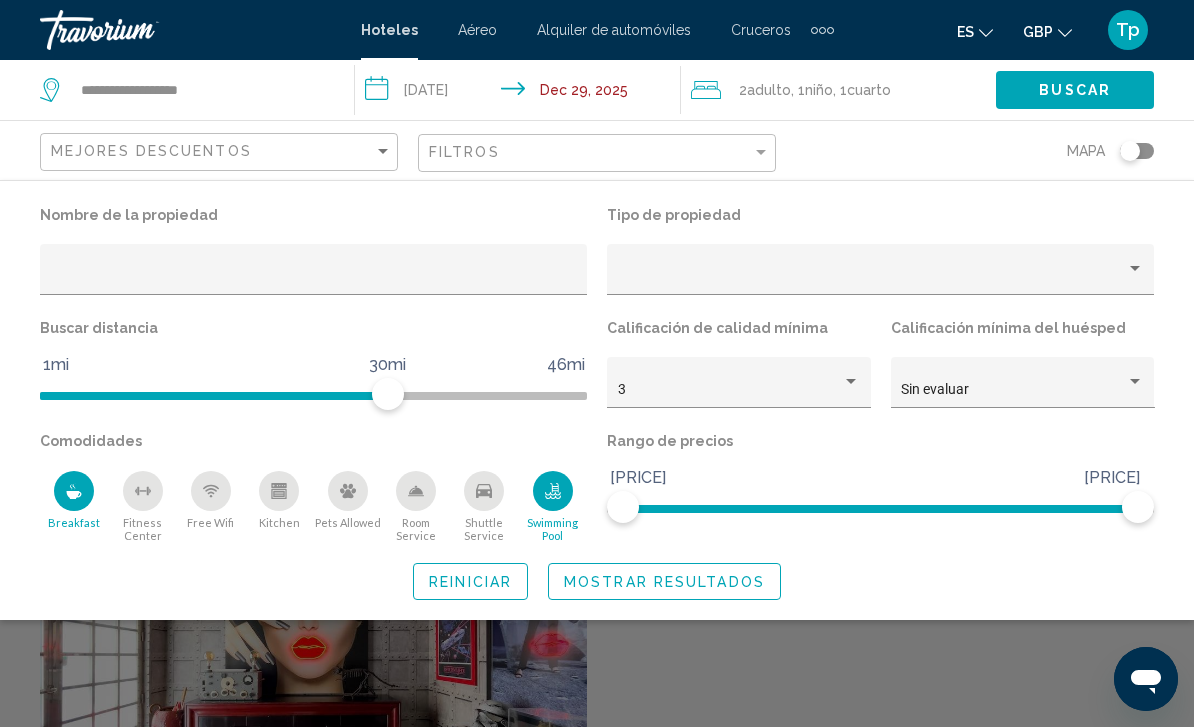 click on "Nombre de la propiedad Tipo de propiedad Buscar distancia 1mi 46mi 30mi Calificación de calidad mínima 3 Calificación mínima del huésped Sin evaluar Comodidades
Breakfast
Fitness Center
Free Wifi
Kitchen
Pets Allowed
Room Service
Shuttle Service
Swimming Pool Rango de precios £47.00 £1065.00 £47.00 £1065.00 Reiniciar Mostrar resultados" at bounding box center [597, 400] 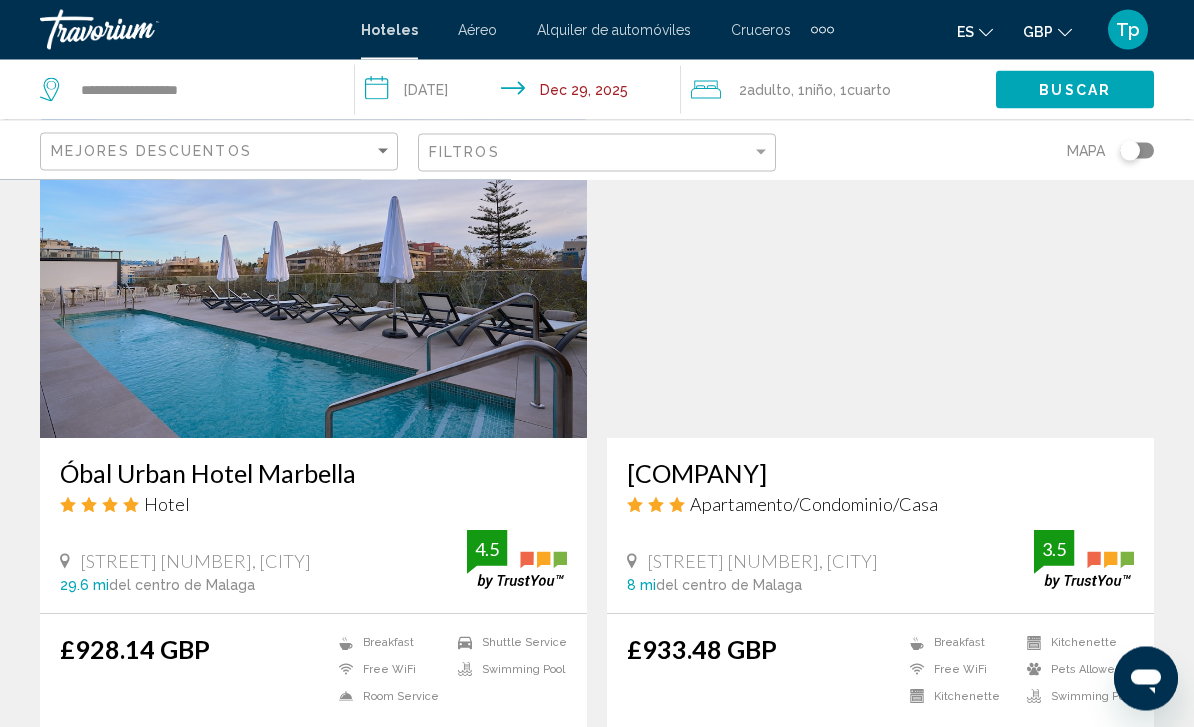 scroll, scrollTop: 2253, scrollLeft: 0, axis: vertical 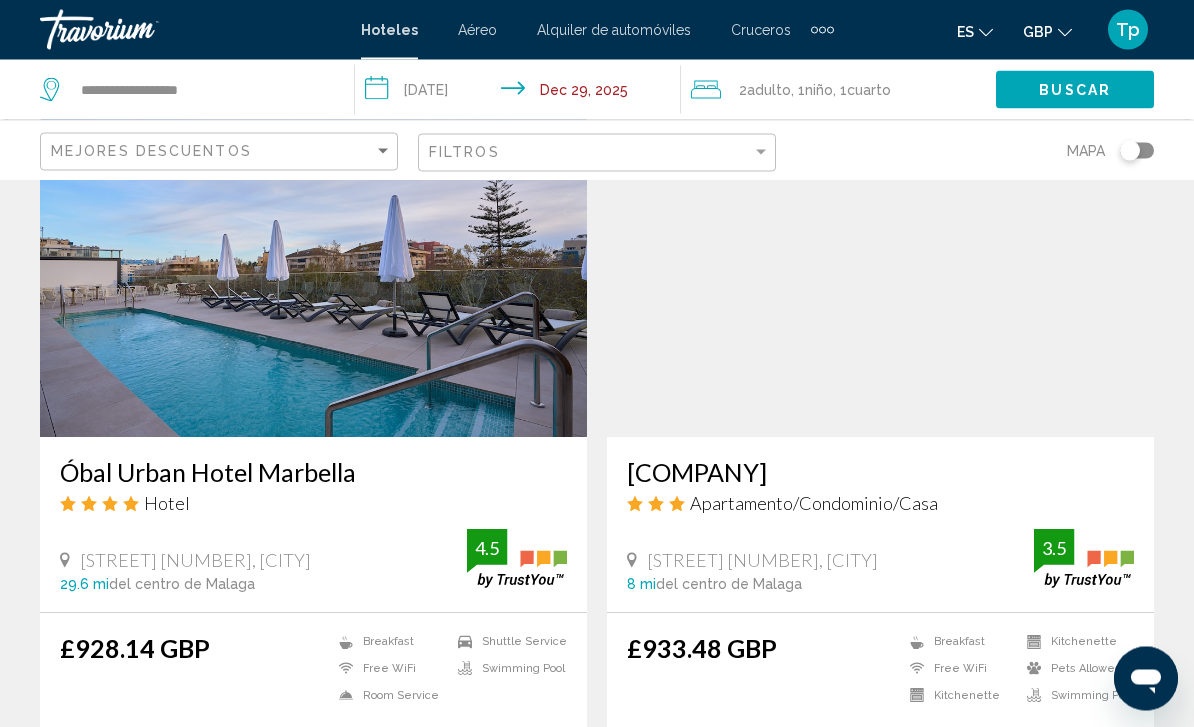 click at bounding box center [313, 278] 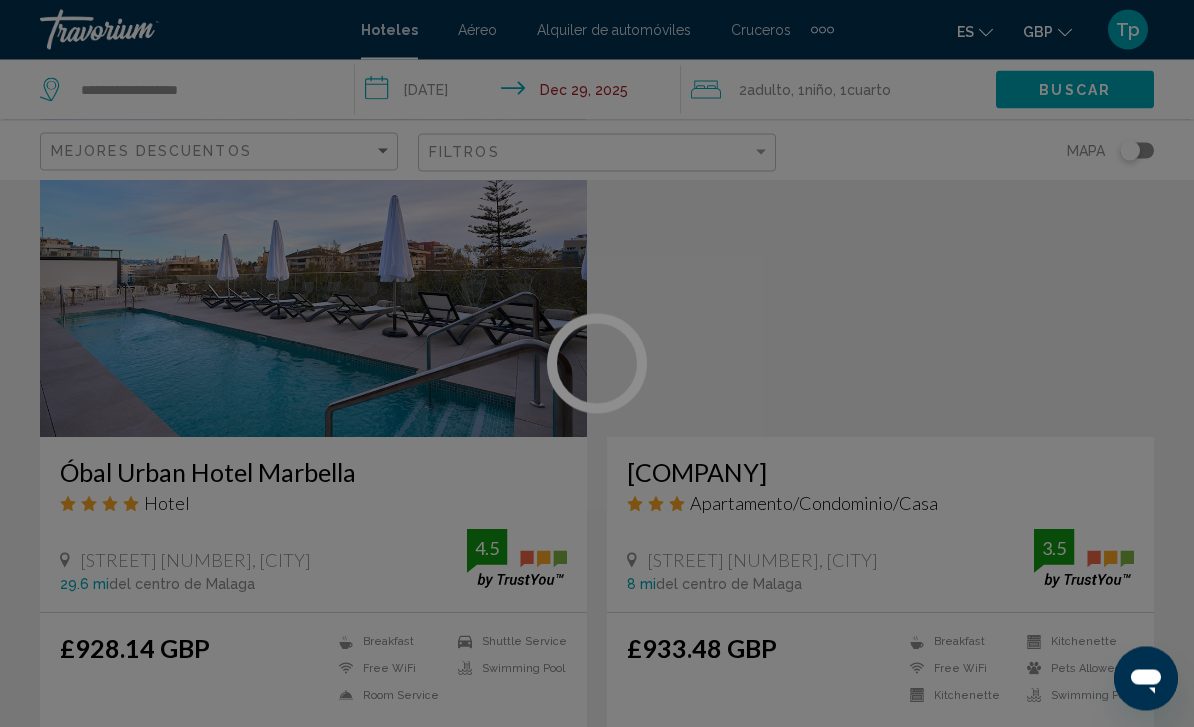 scroll, scrollTop: 2254, scrollLeft: 0, axis: vertical 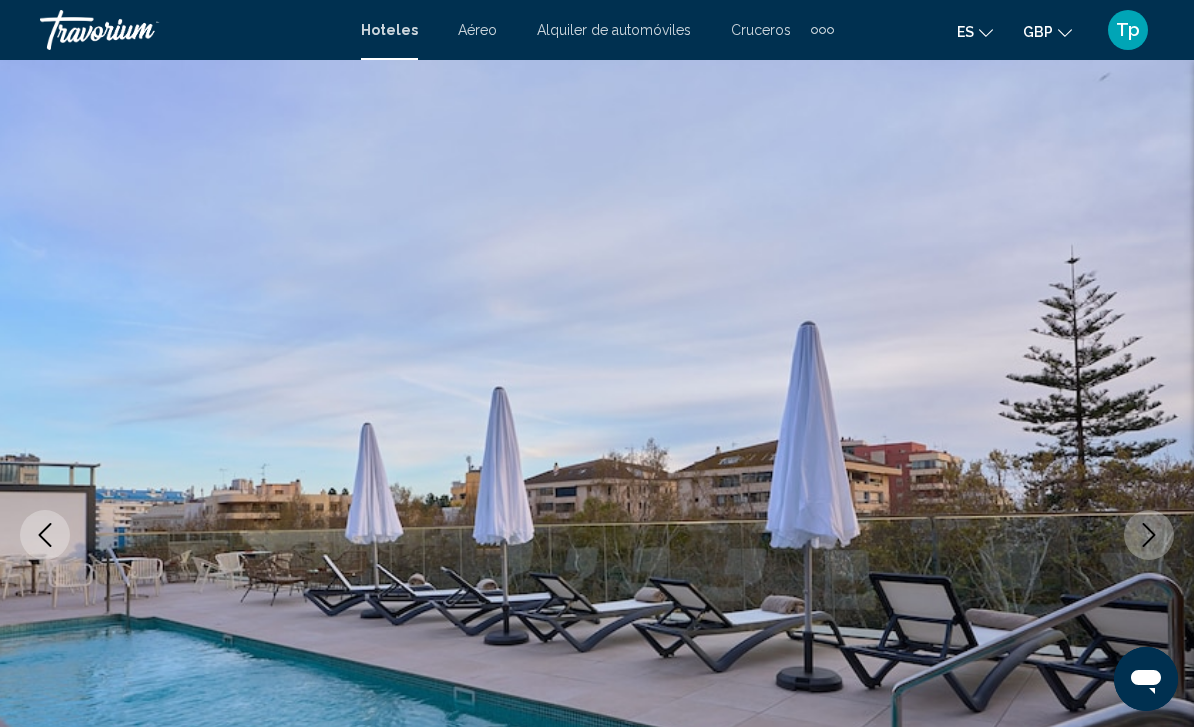 click at bounding box center (1149, 535) 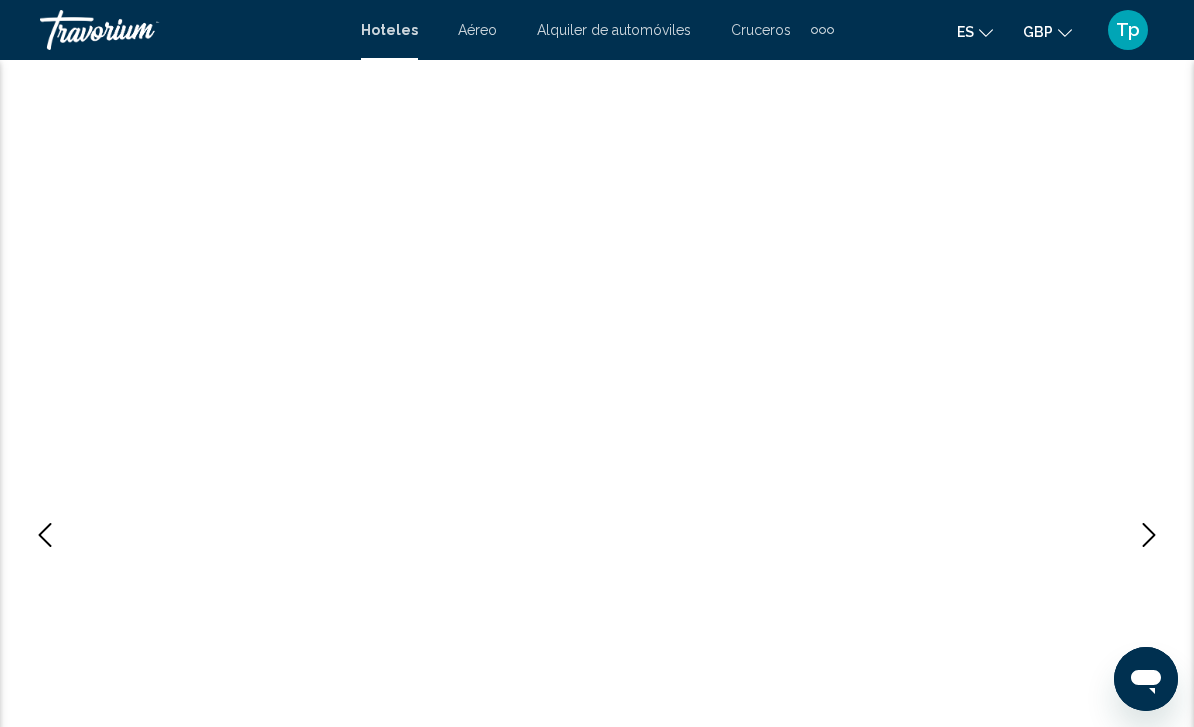 click at bounding box center [1149, 535] 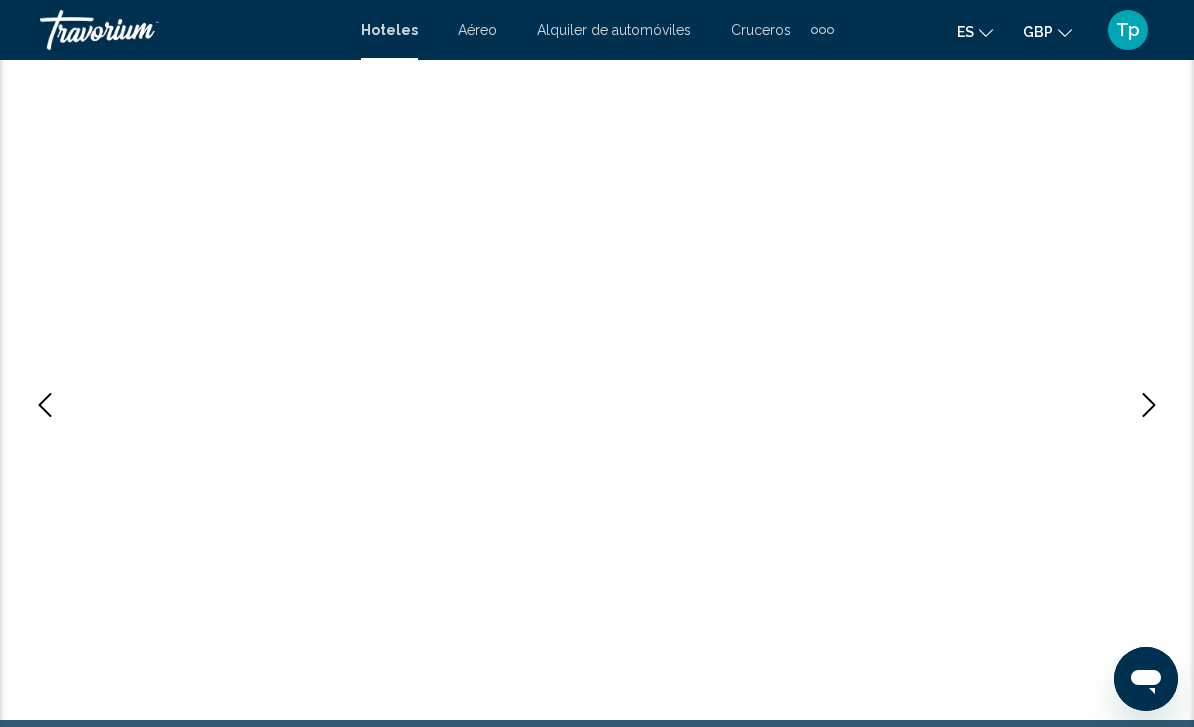 scroll, scrollTop: 0, scrollLeft: 0, axis: both 